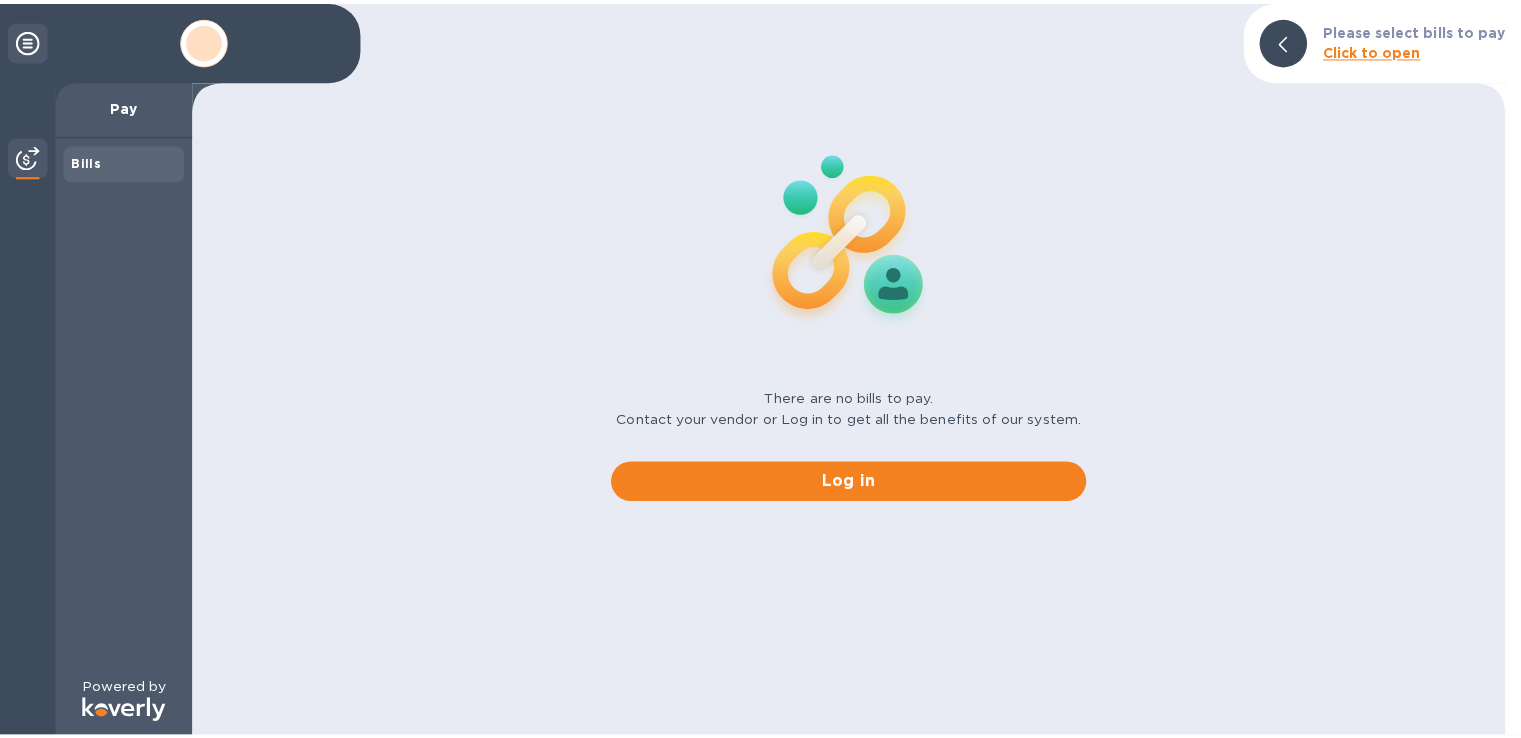 scroll, scrollTop: 0, scrollLeft: 0, axis: both 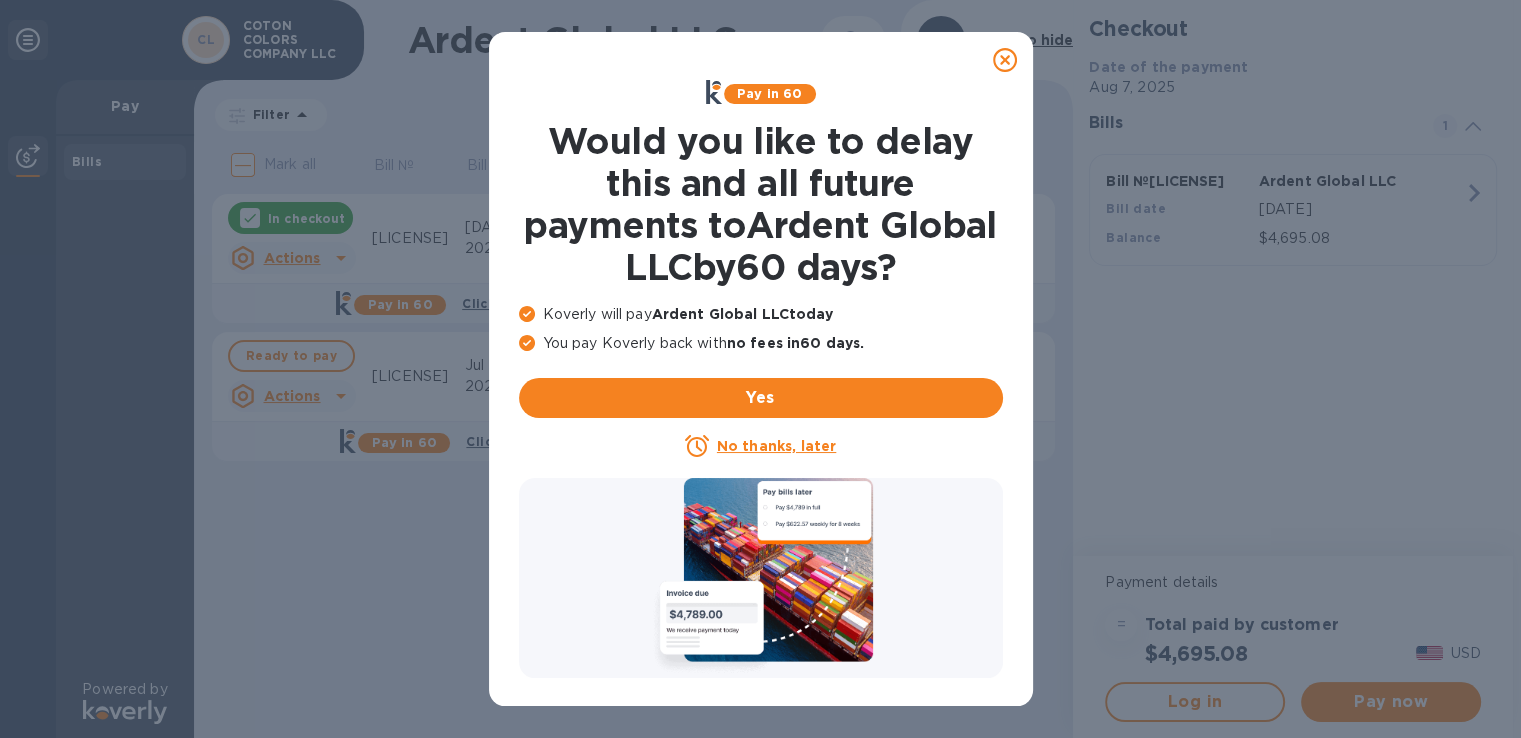 drag, startPoint x: 1005, startPoint y: 52, endPoint x: 970, endPoint y: 82, distance: 46.09772 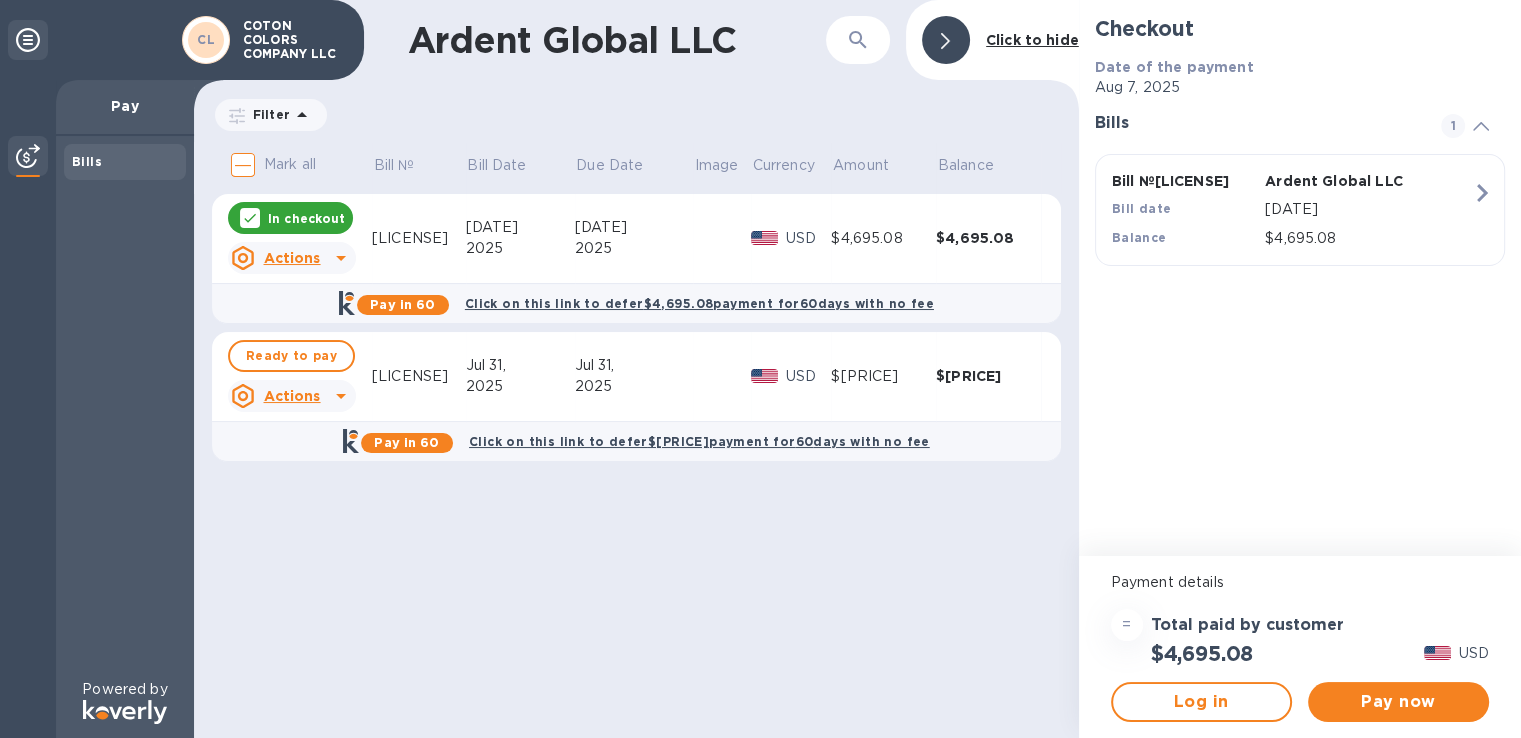 click 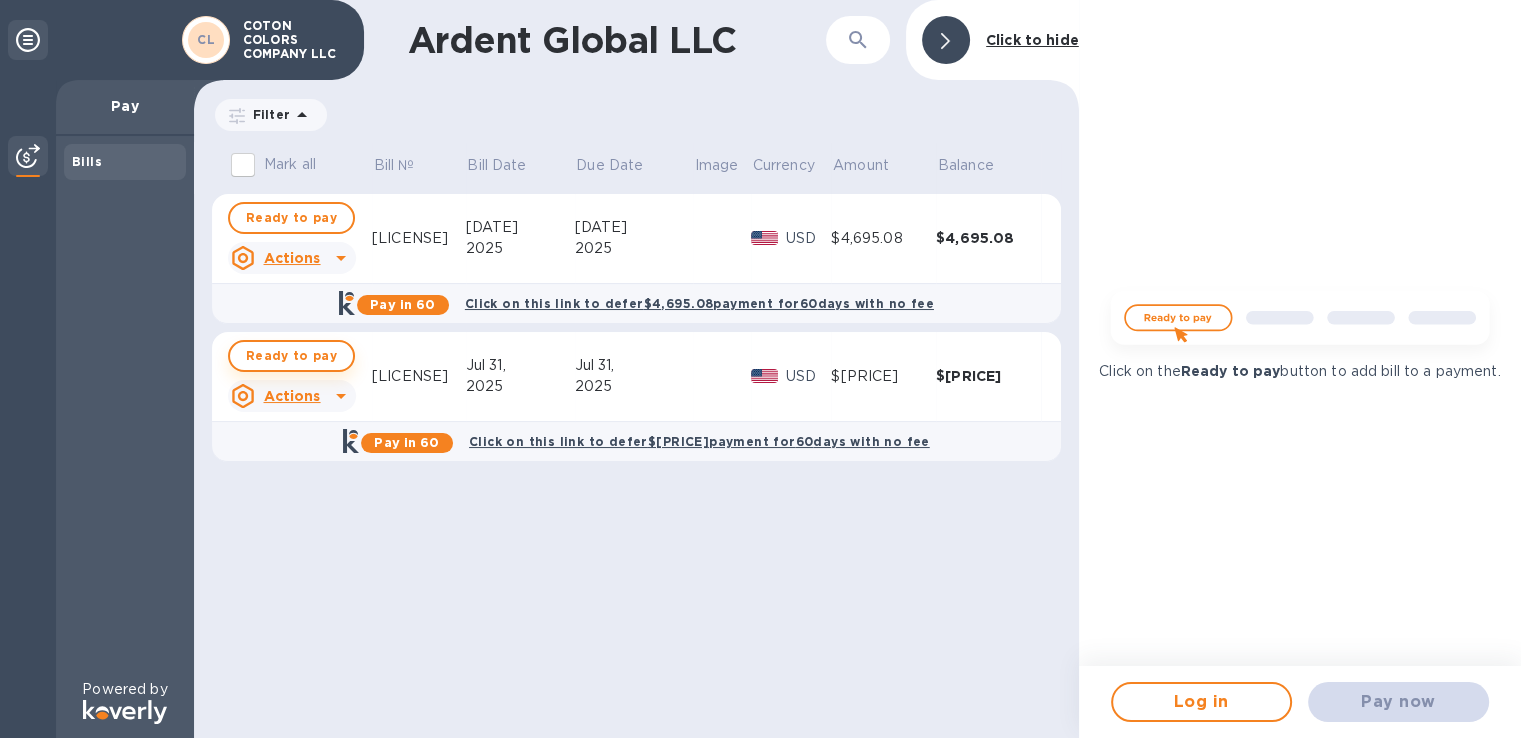 click on "Ready to pay" at bounding box center [291, 356] 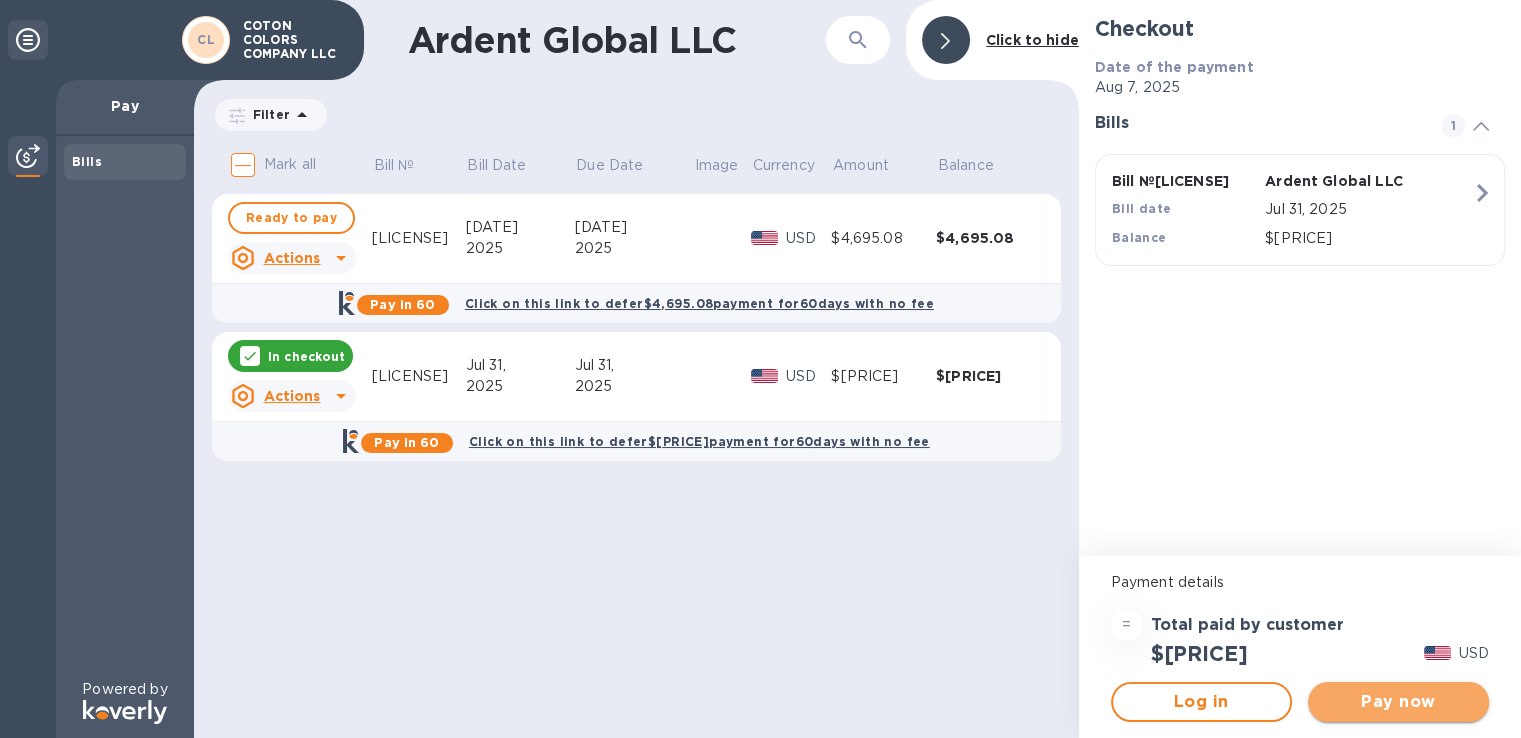 click on "Pay now" at bounding box center [1398, 702] 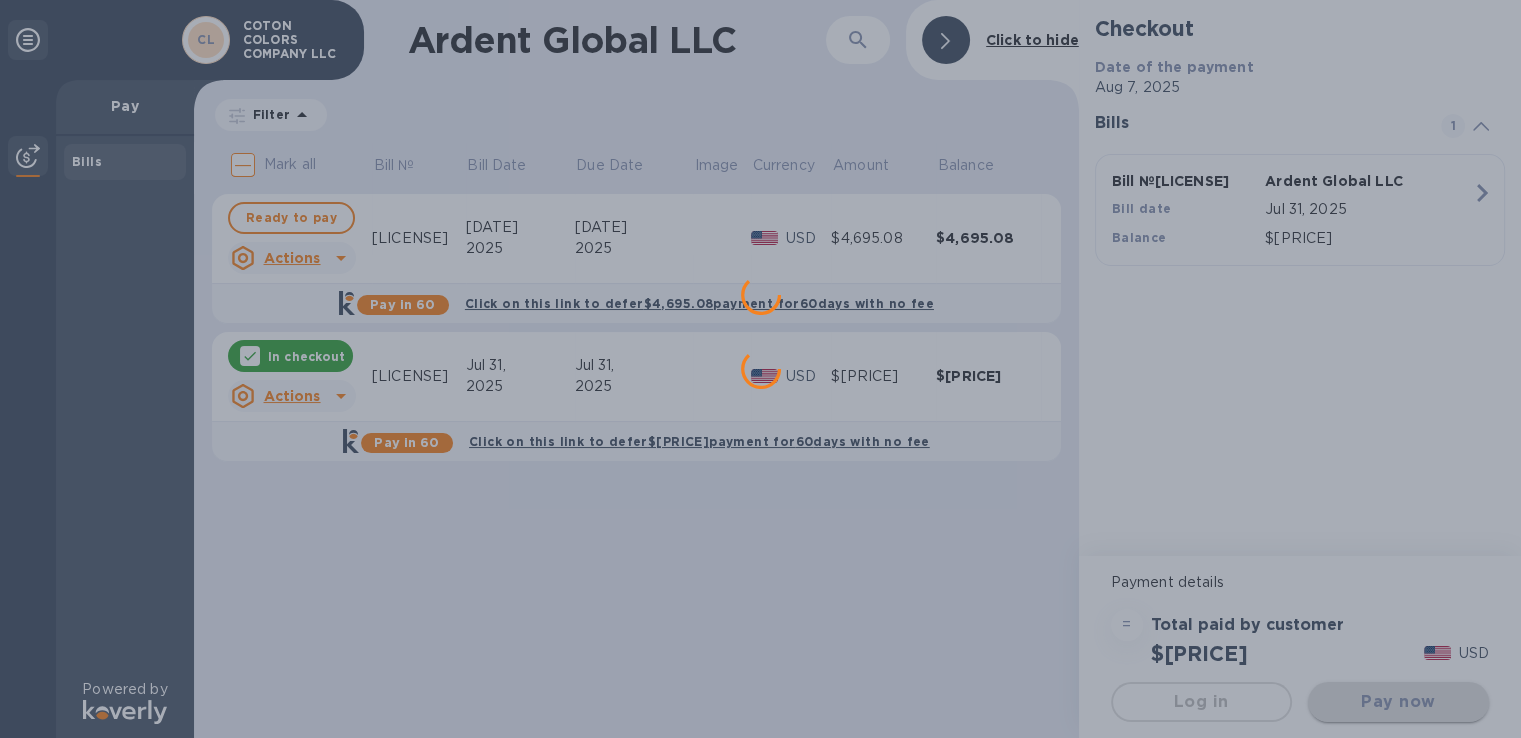 scroll, scrollTop: 0, scrollLeft: 0, axis: both 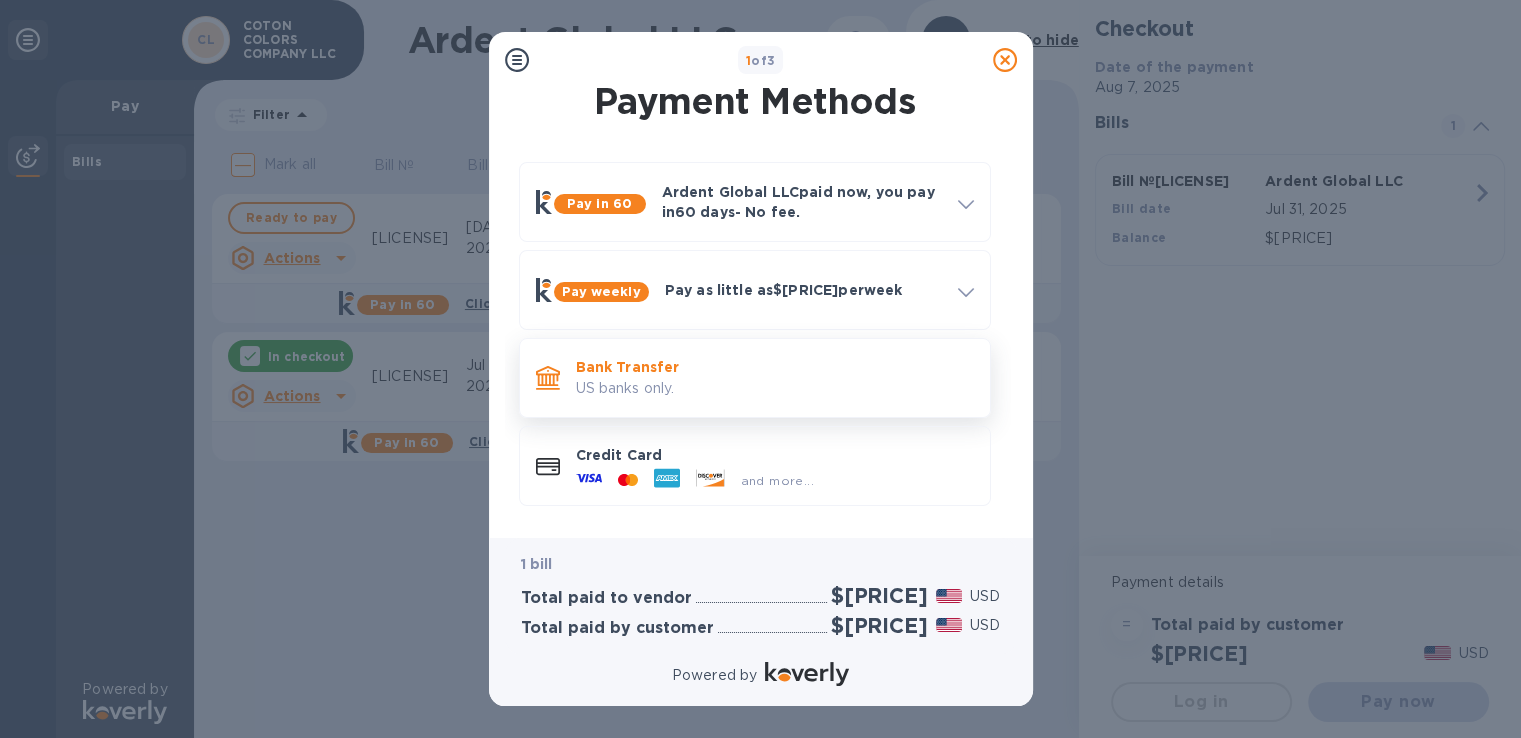 click on "US banks only." at bounding box center (775, 388) 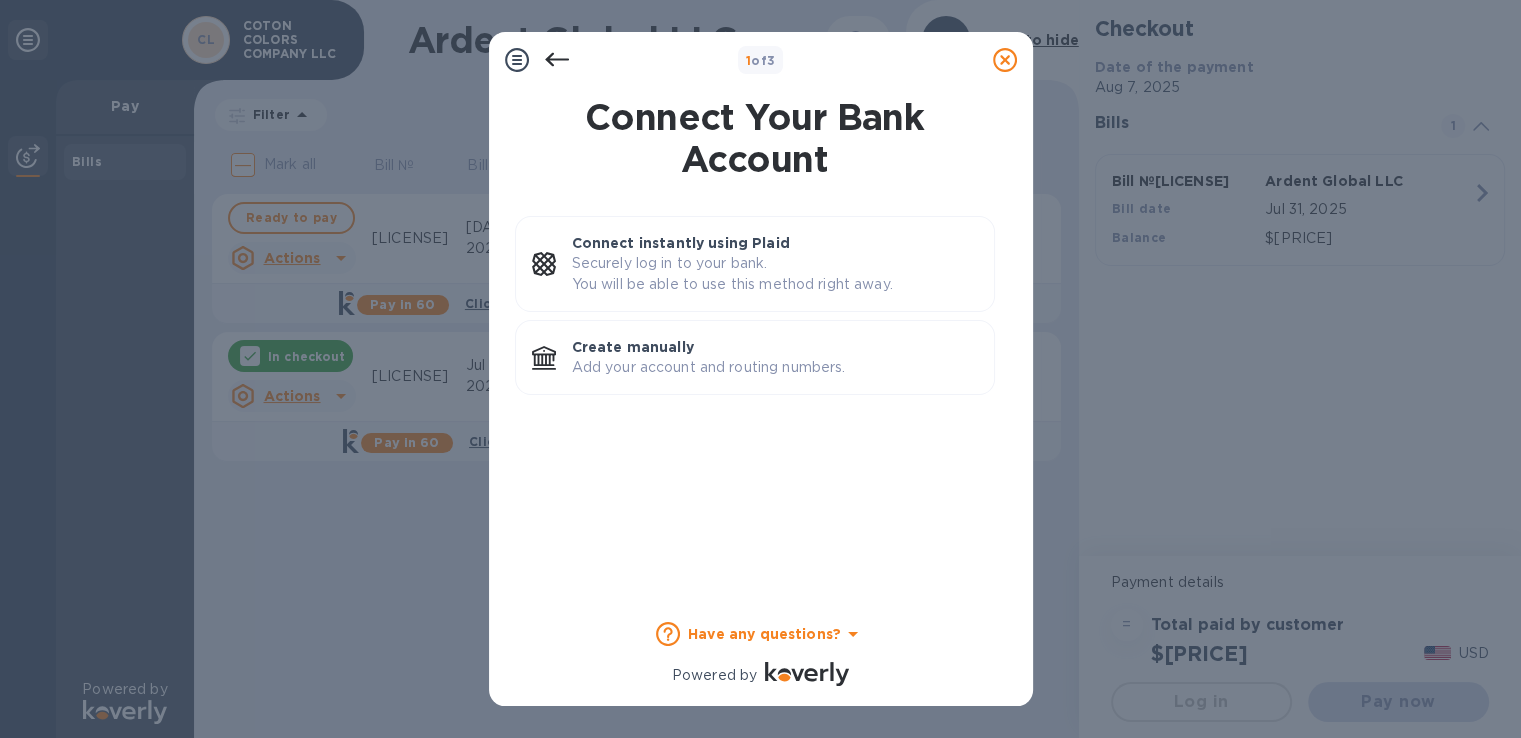 scroll, scrollTop: 0, scrollLeft: 0, axis: both 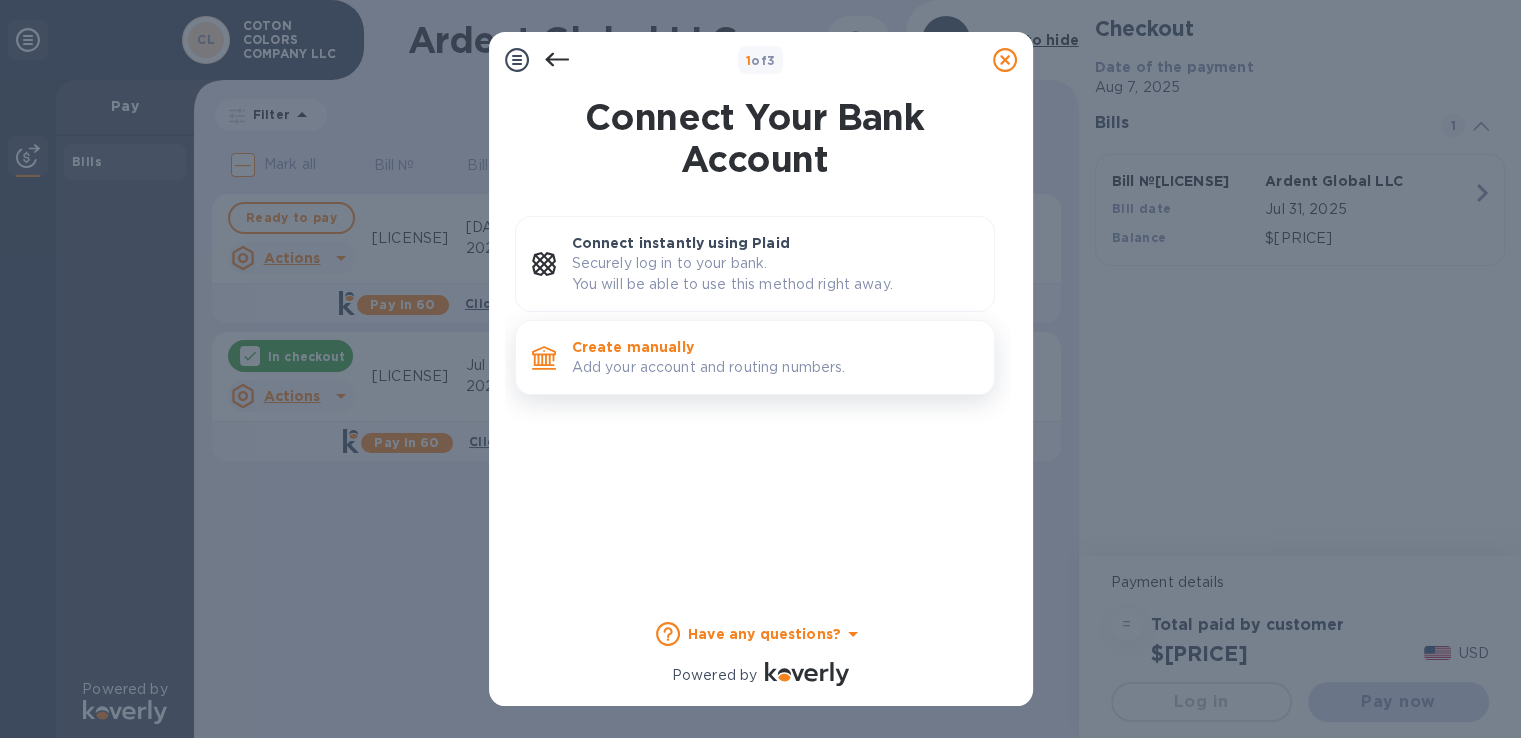 click on "Create manually" at bounding box center (775, 347) 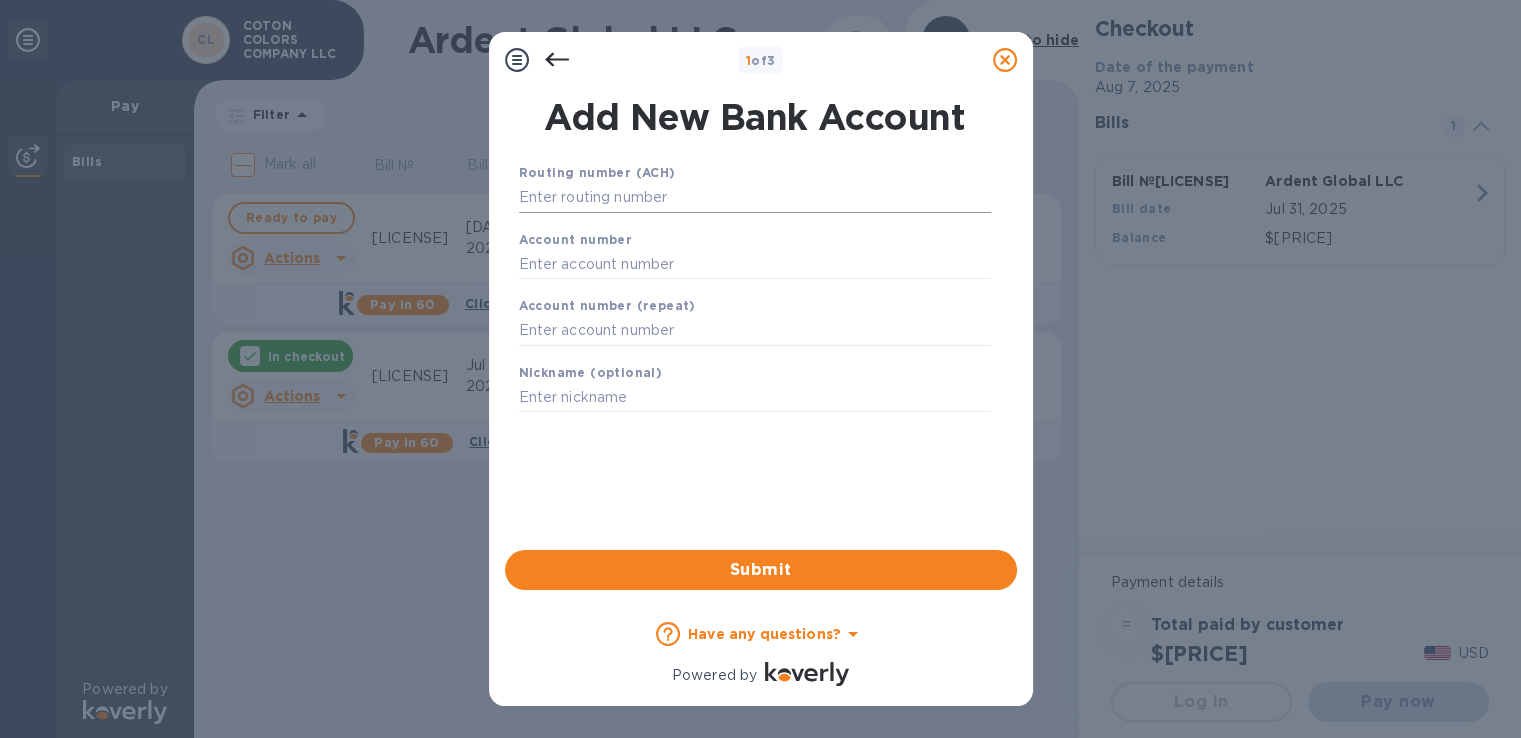 click at bounding box center [755, 198] 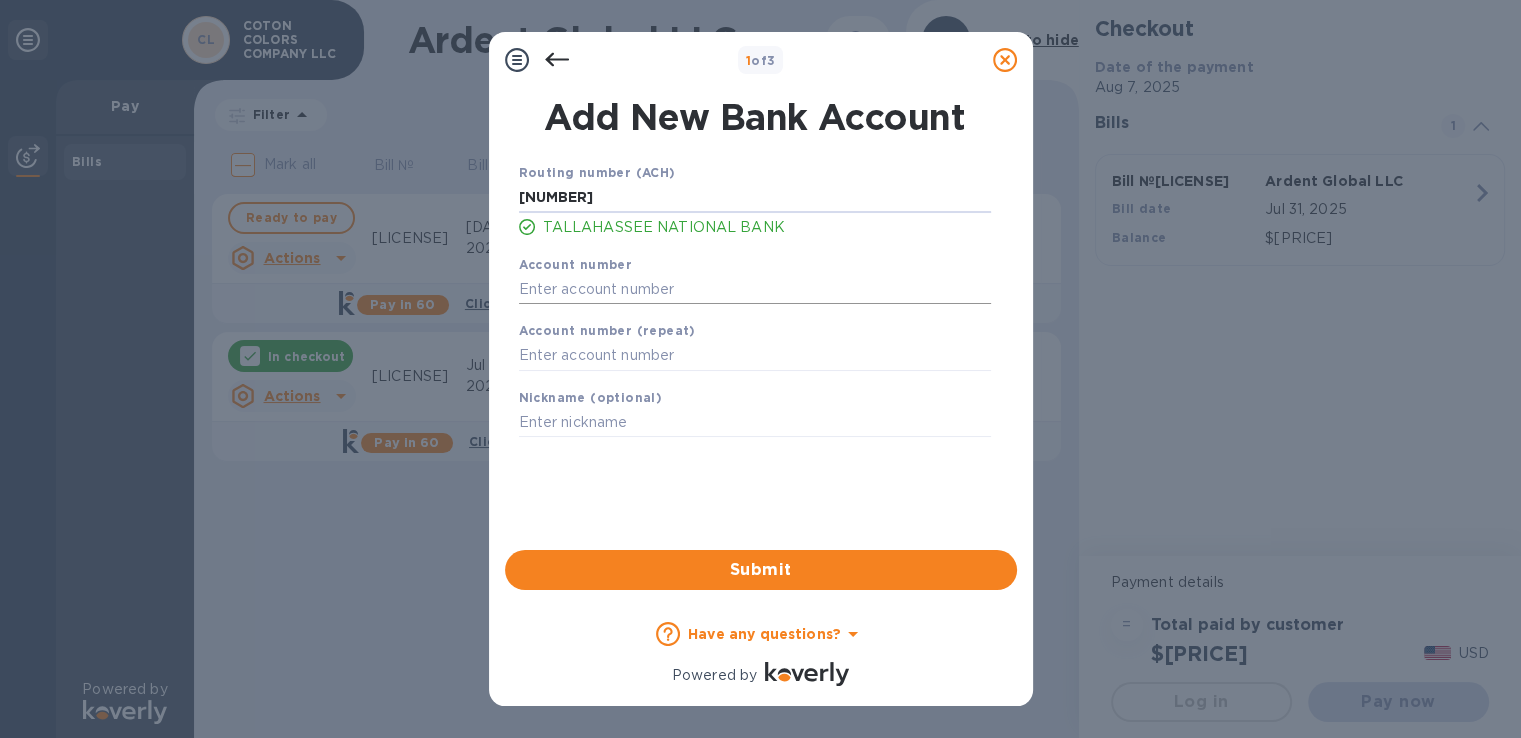 type on "[NUMBER]" 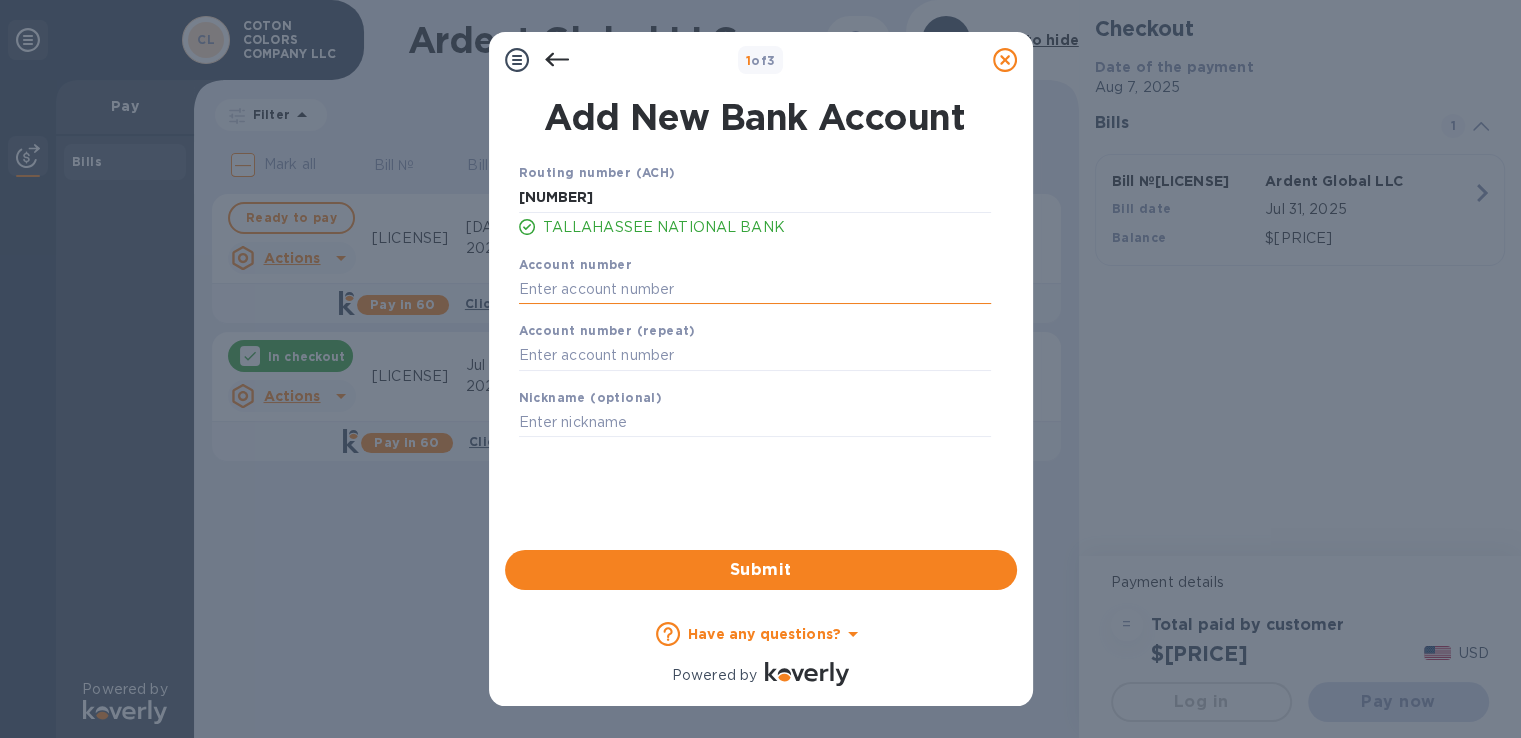 click at bounding box center [755, 289] 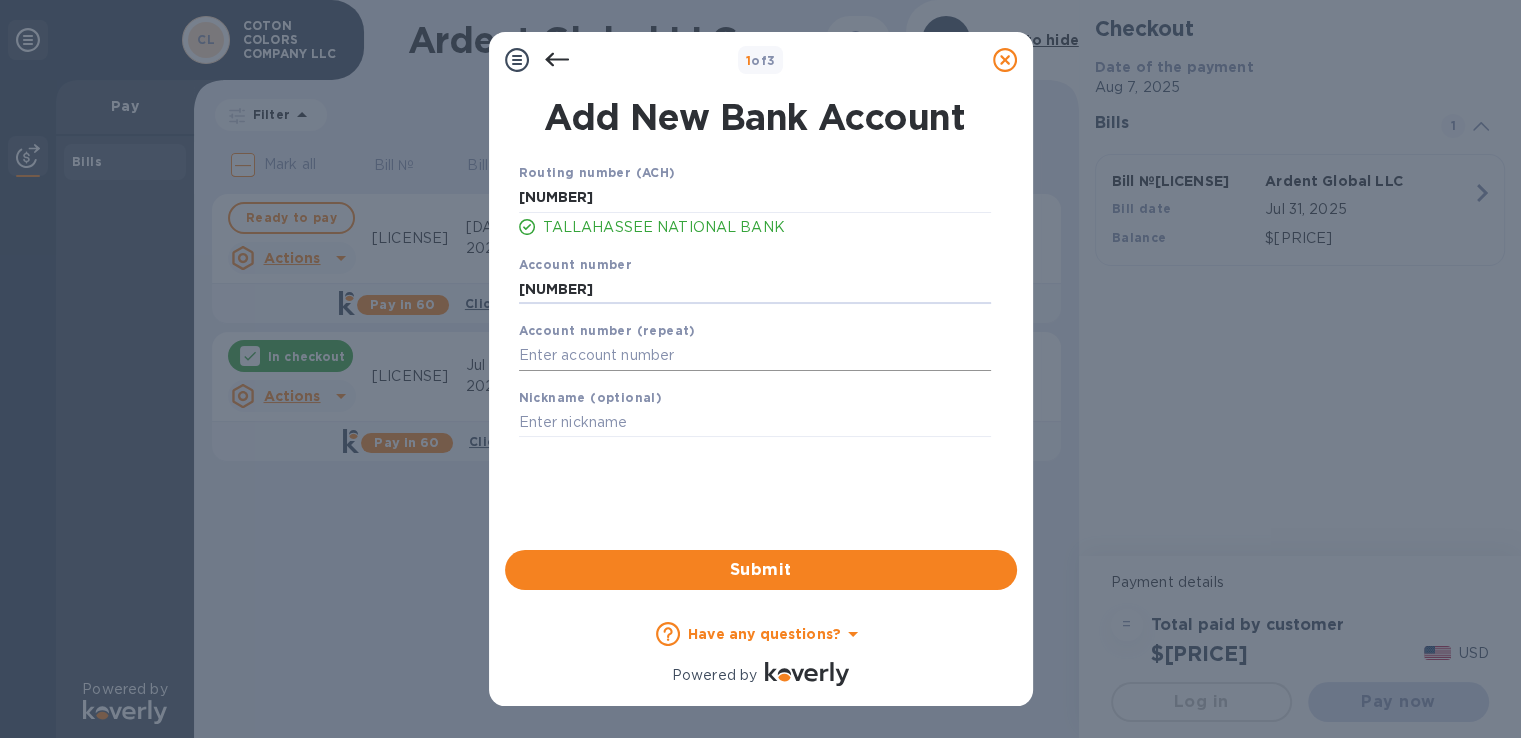 type on "[NUMBER]" 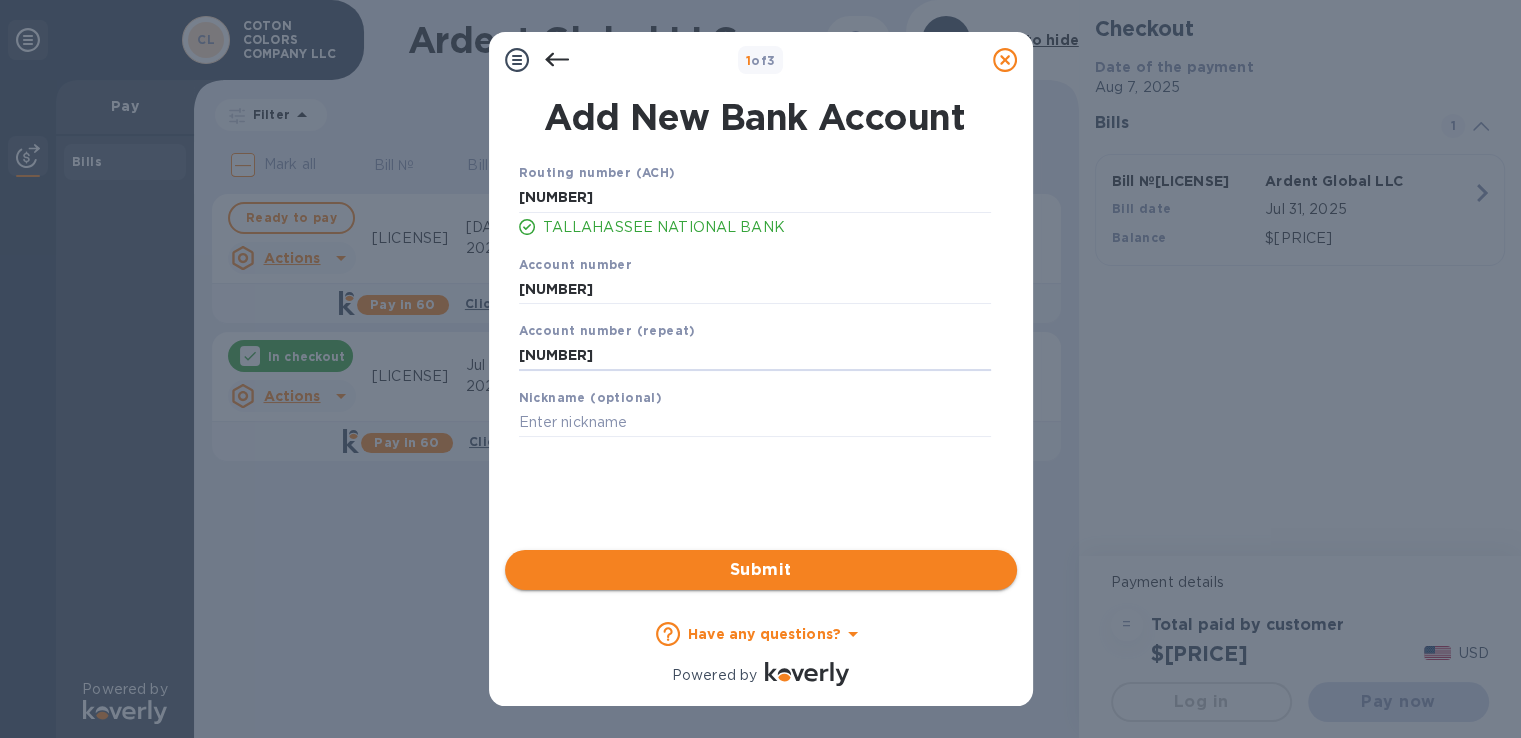 type on "[NUMBER]" 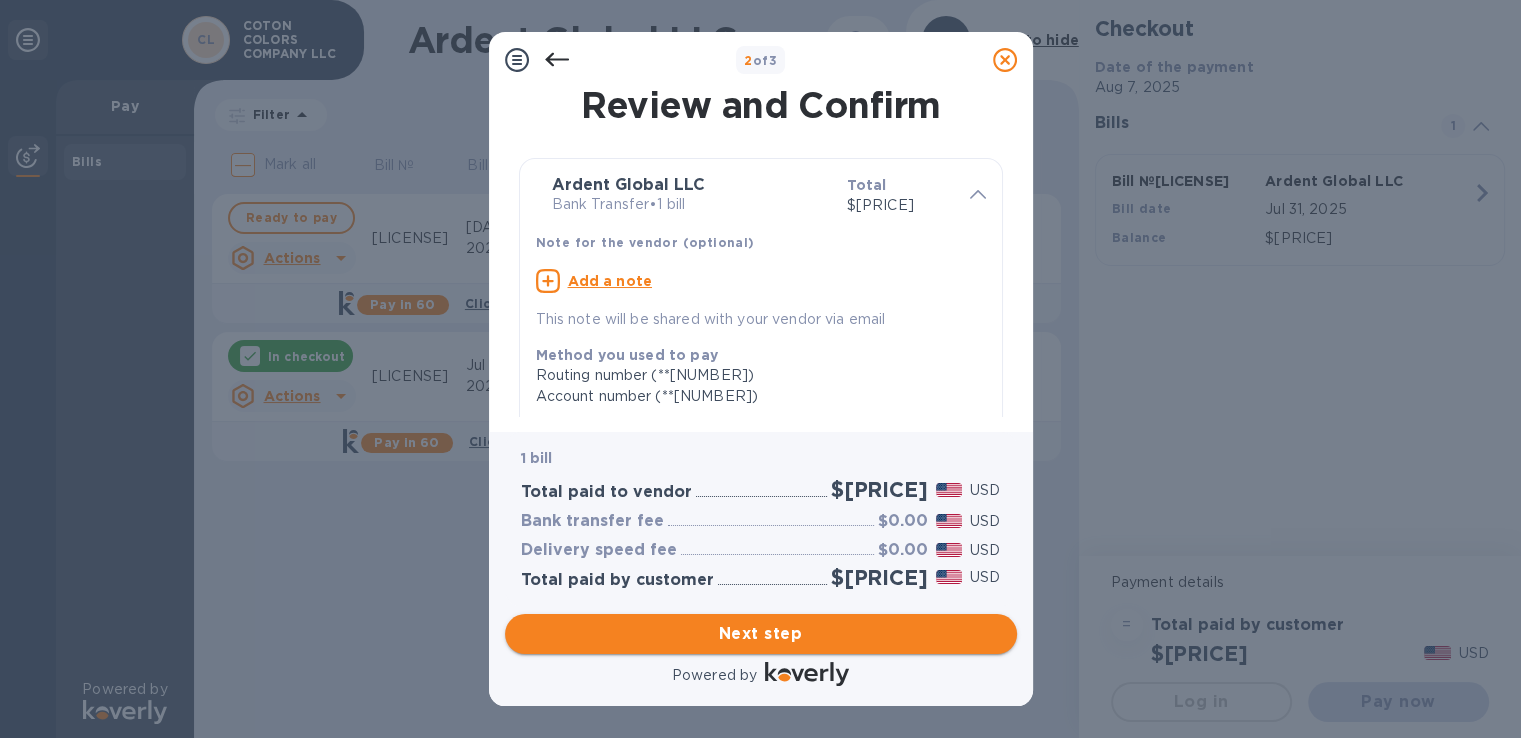 click on "Next step" at bounding box center [761, 634] 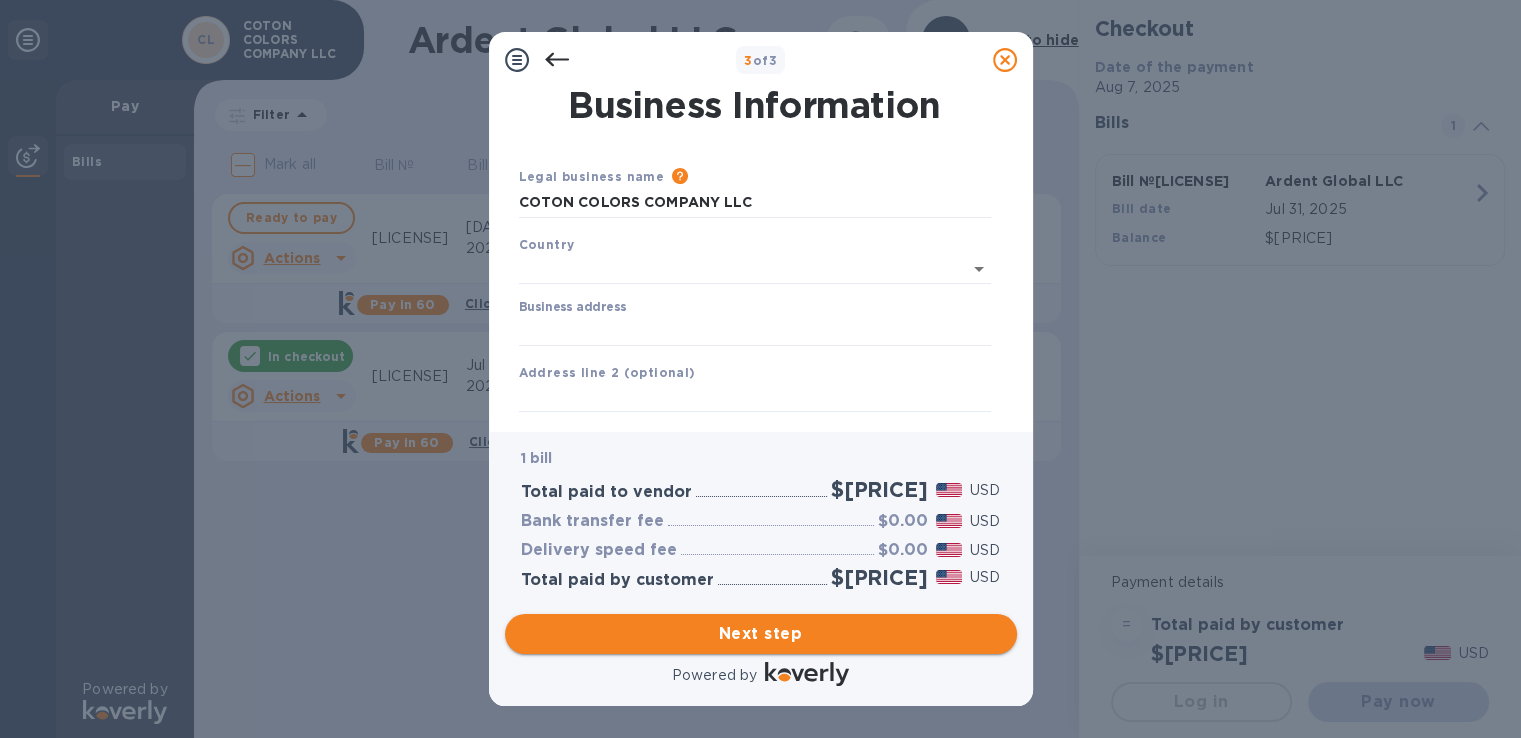 type on "United States" 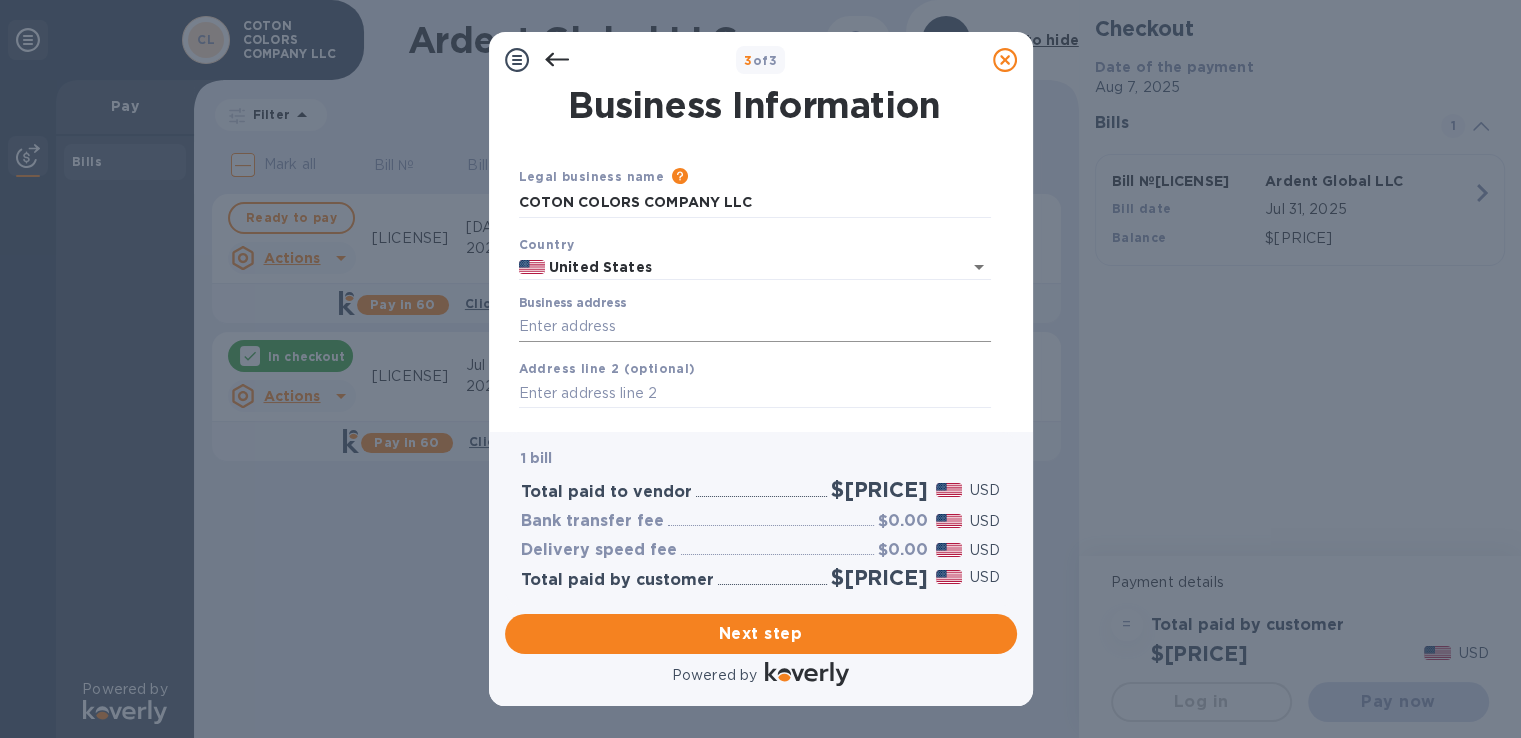 click on "Business address" at bounding box center (755, 327) 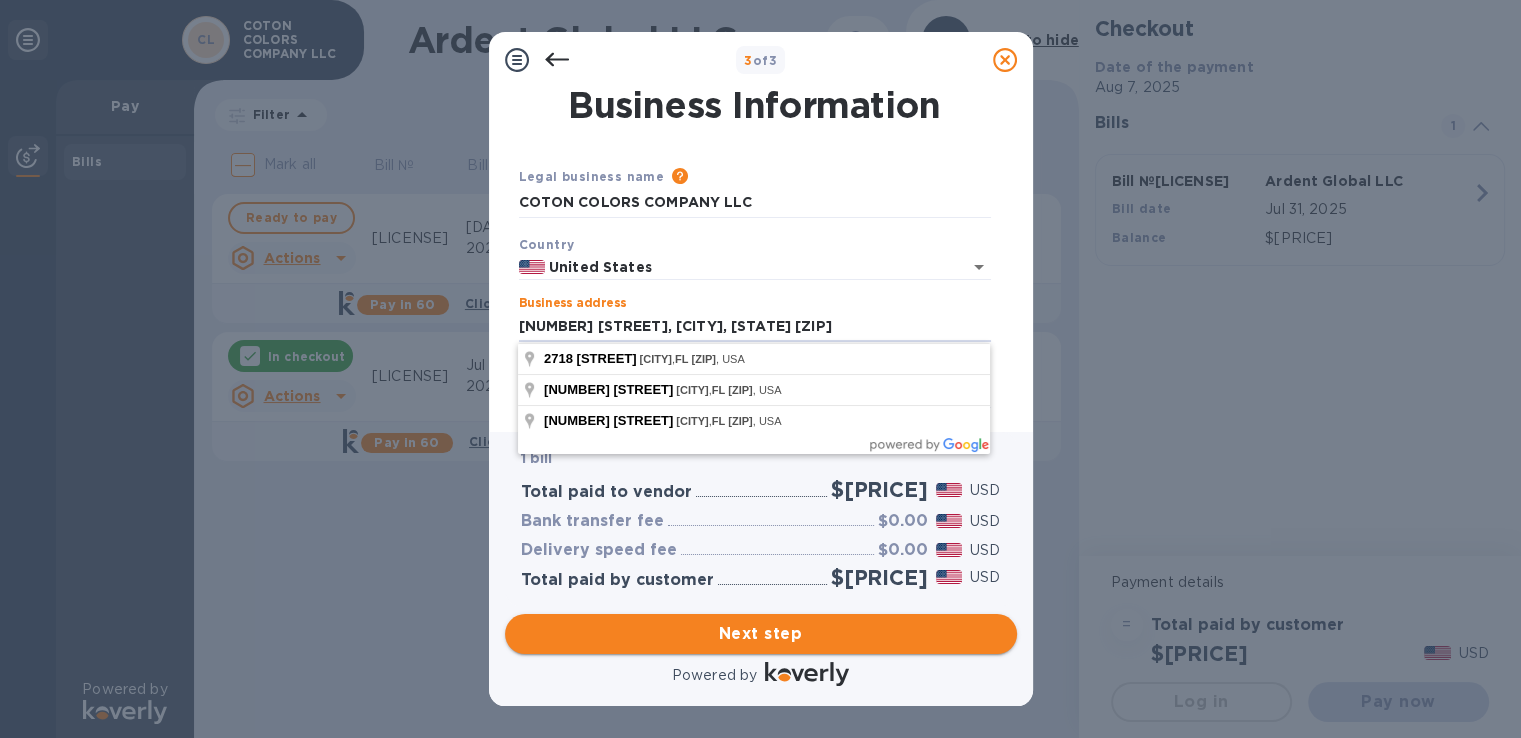 click on "Next step" at bounding box center (761, 634) 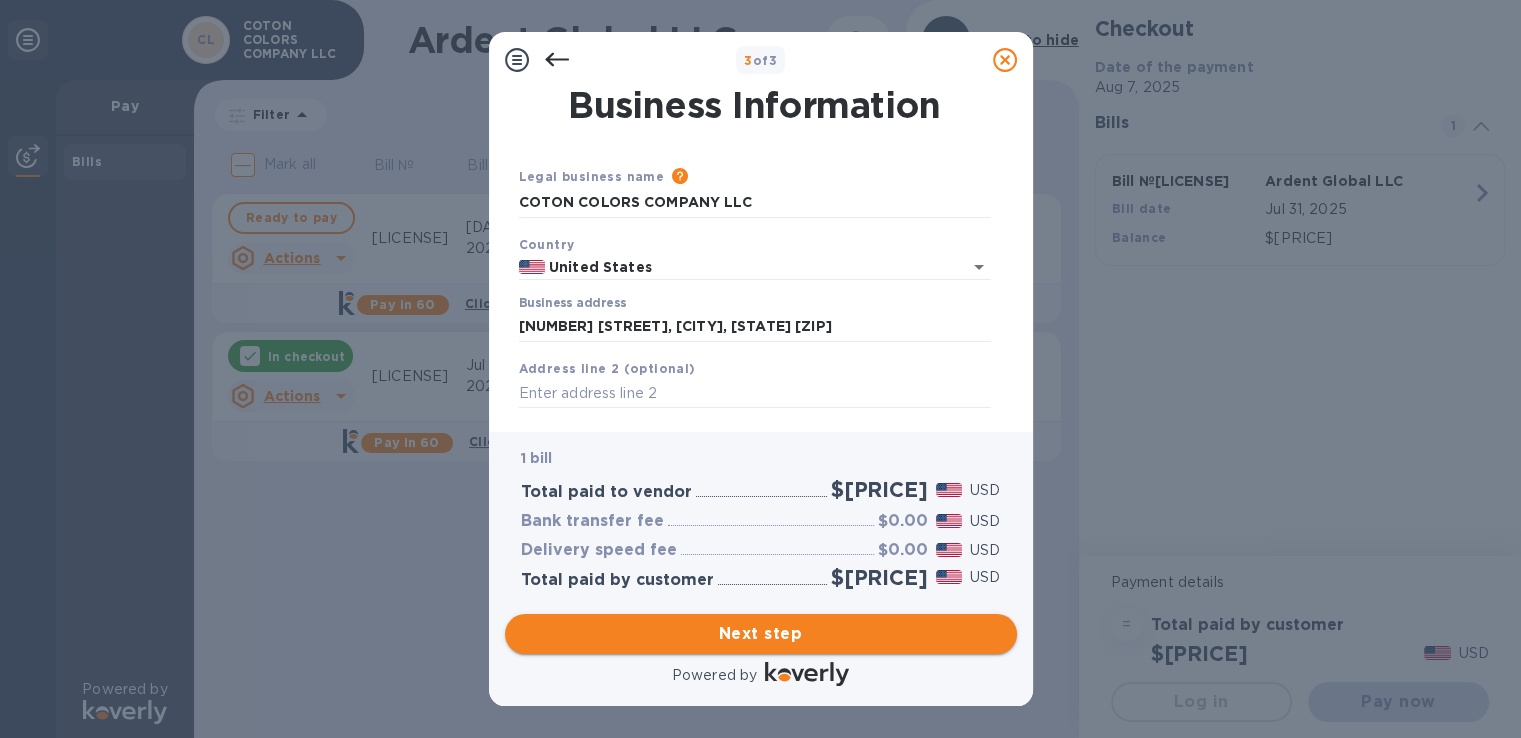 click on "Next step" at bounding box center (761, 634) 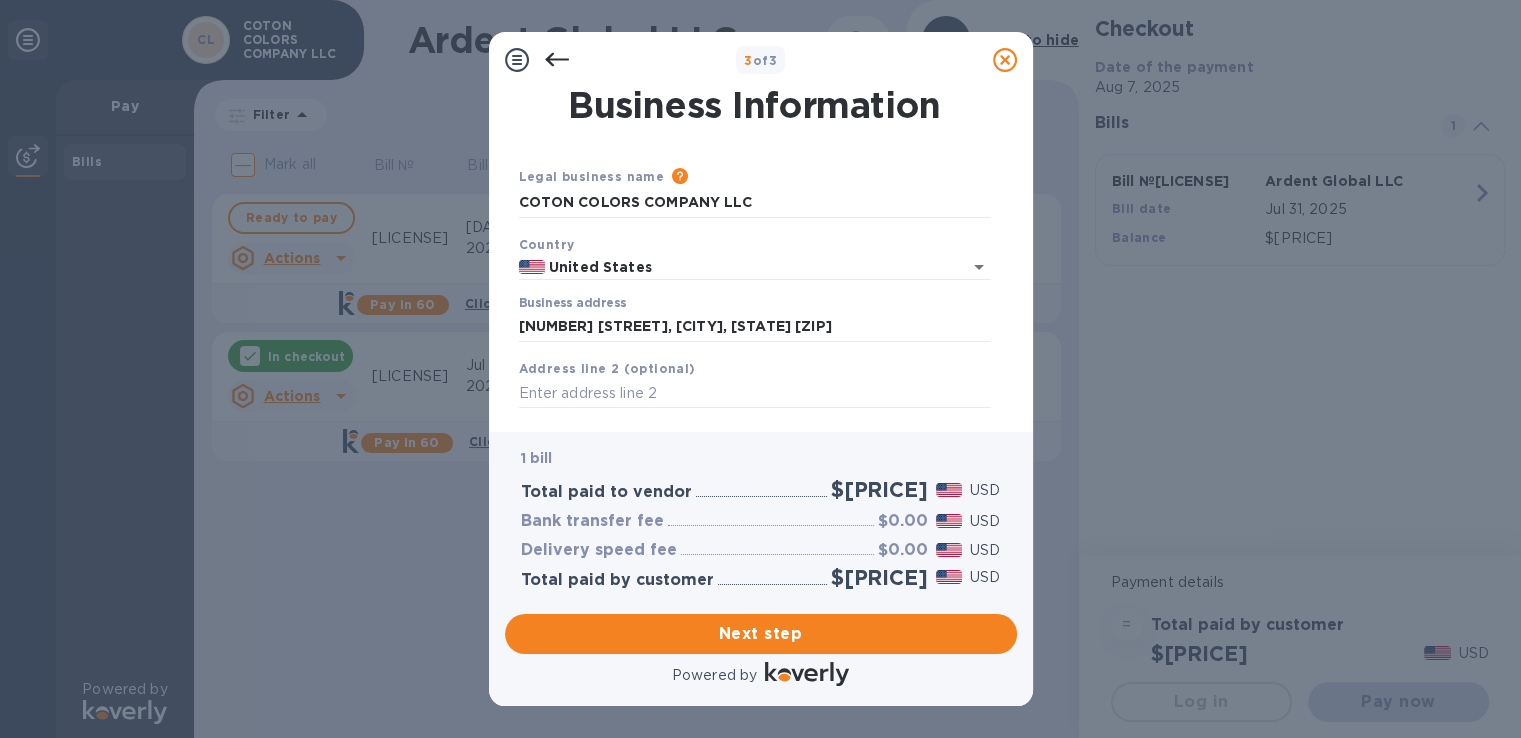 scroll, scrollTop: 0, scrollLeft: 0, axis: both 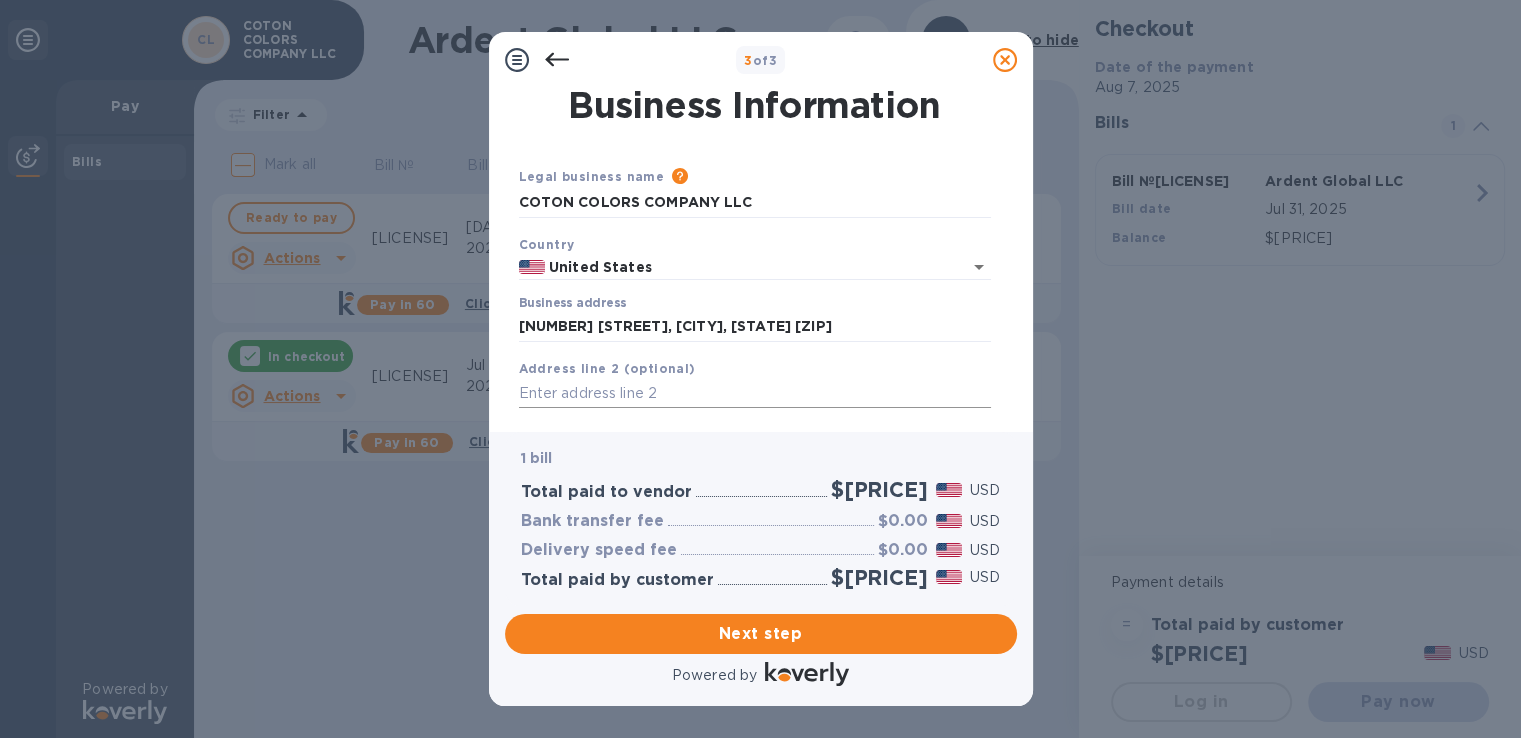 click at bounding box center [755, 394] 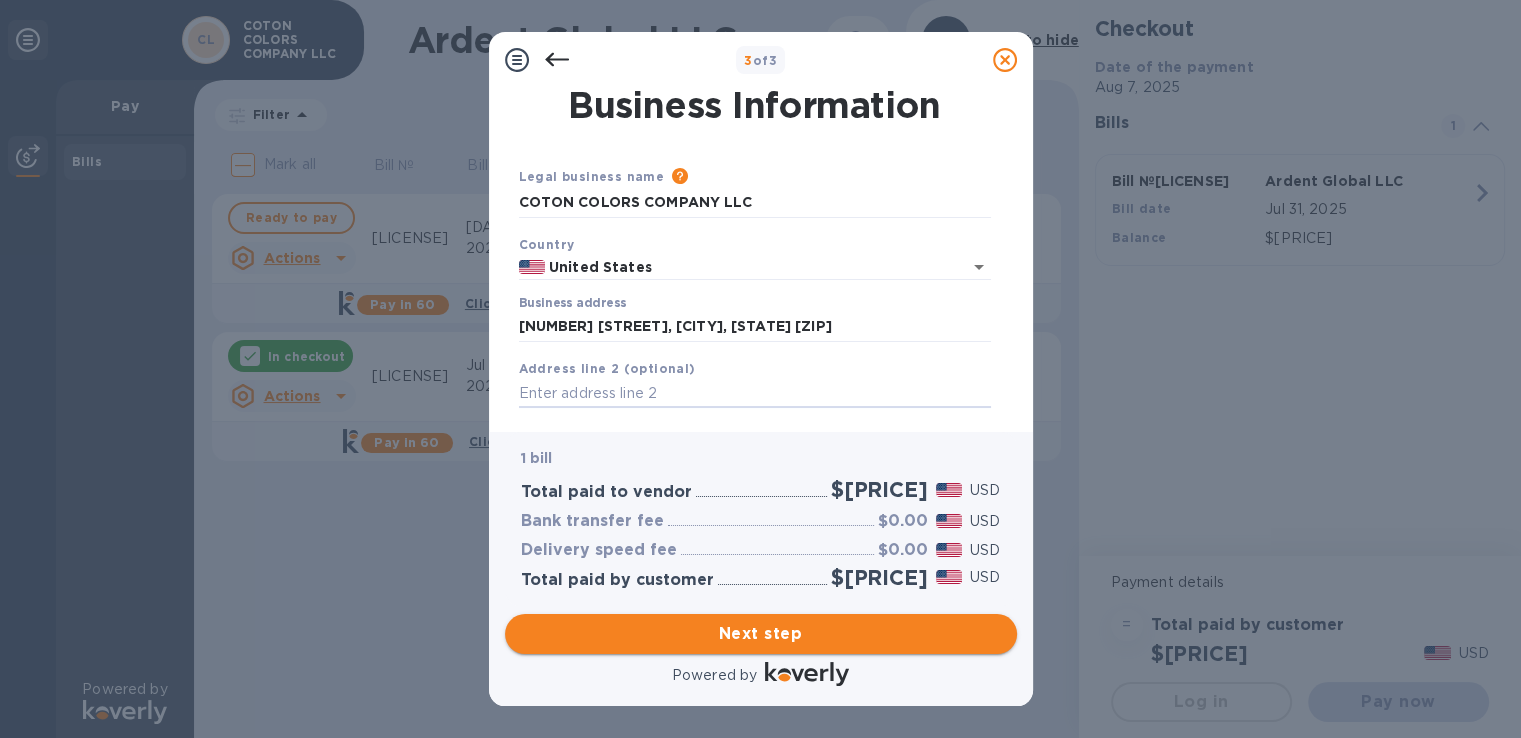 click on "Next step" at bounding box center (761, 634) 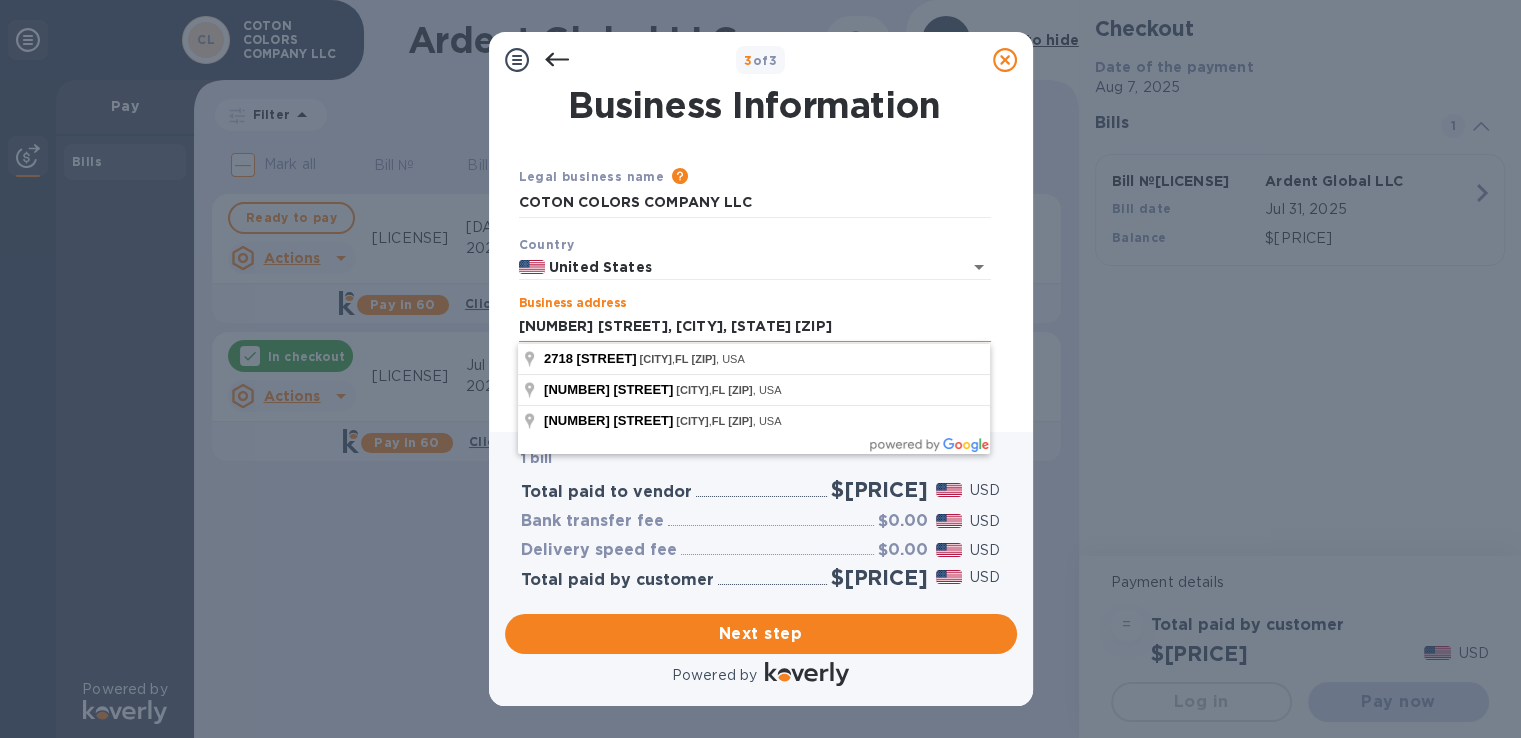 click on "[NUMBER] [STREET], [CITY], [STATE] [ZIP]" at bounding box center (755, 327) 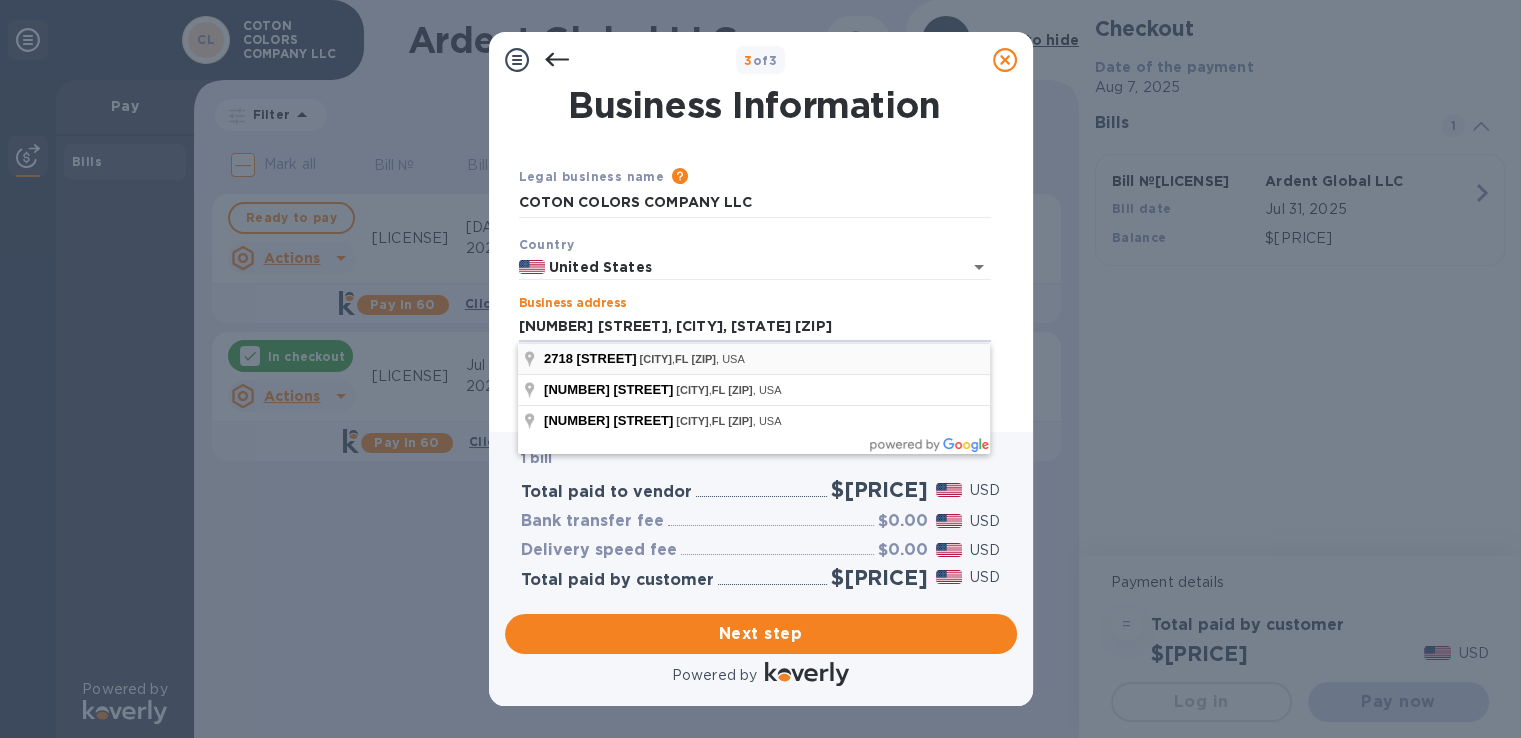 type on "[NUMBER] [STREET]" 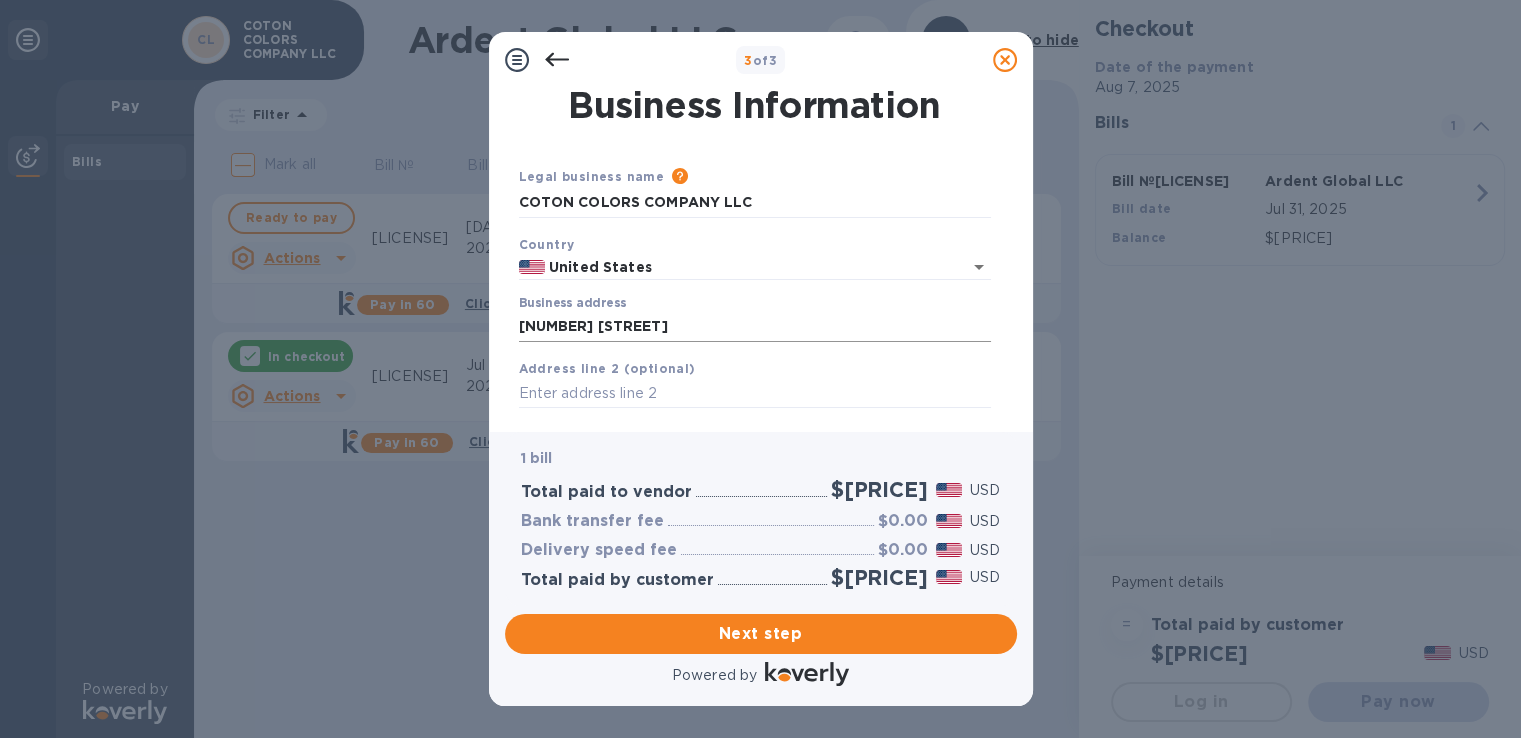 click on "[NUMBER] [STREET]" at bounding box center (755, 327) 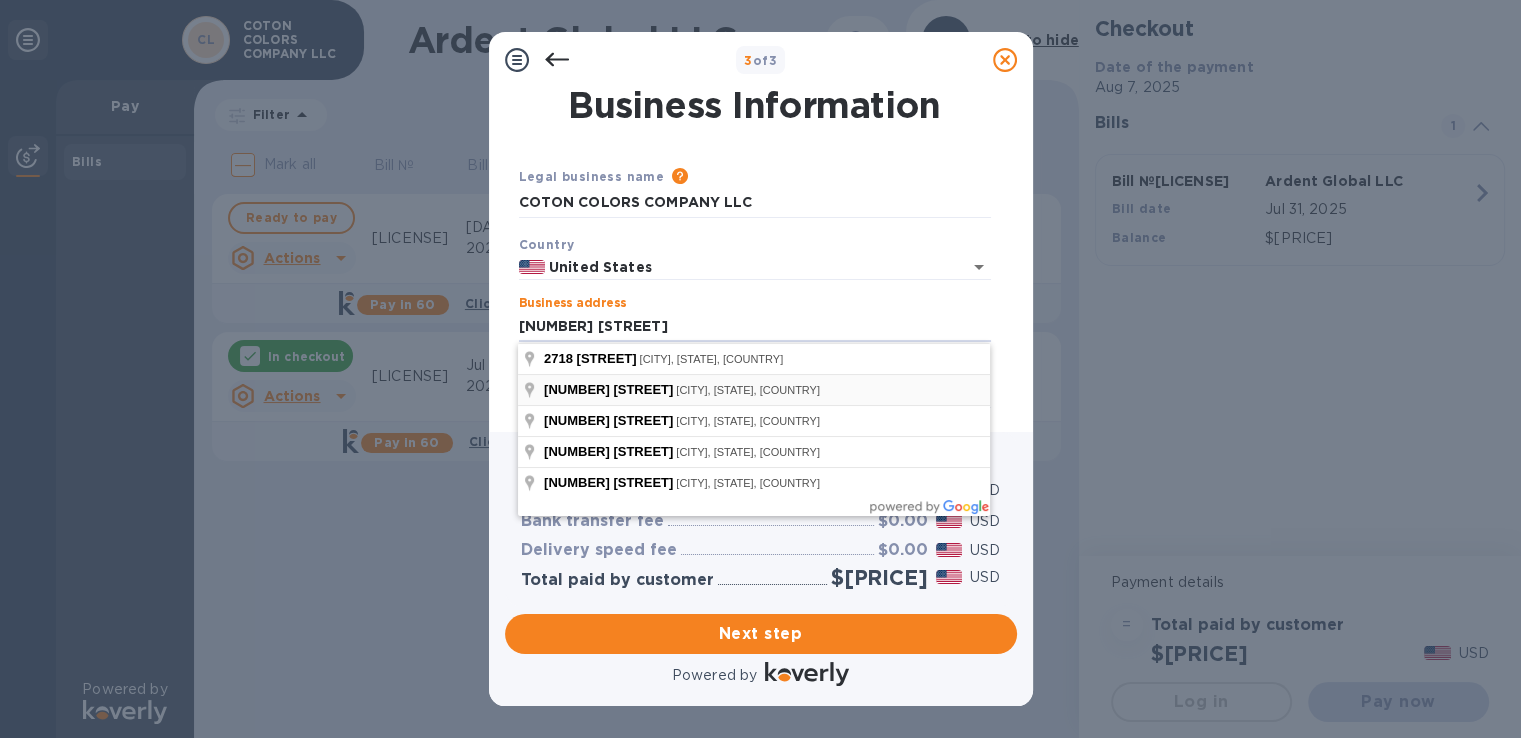 type on "[NUMBER] [STREET], [CITY], [STATE] [ZIP]" 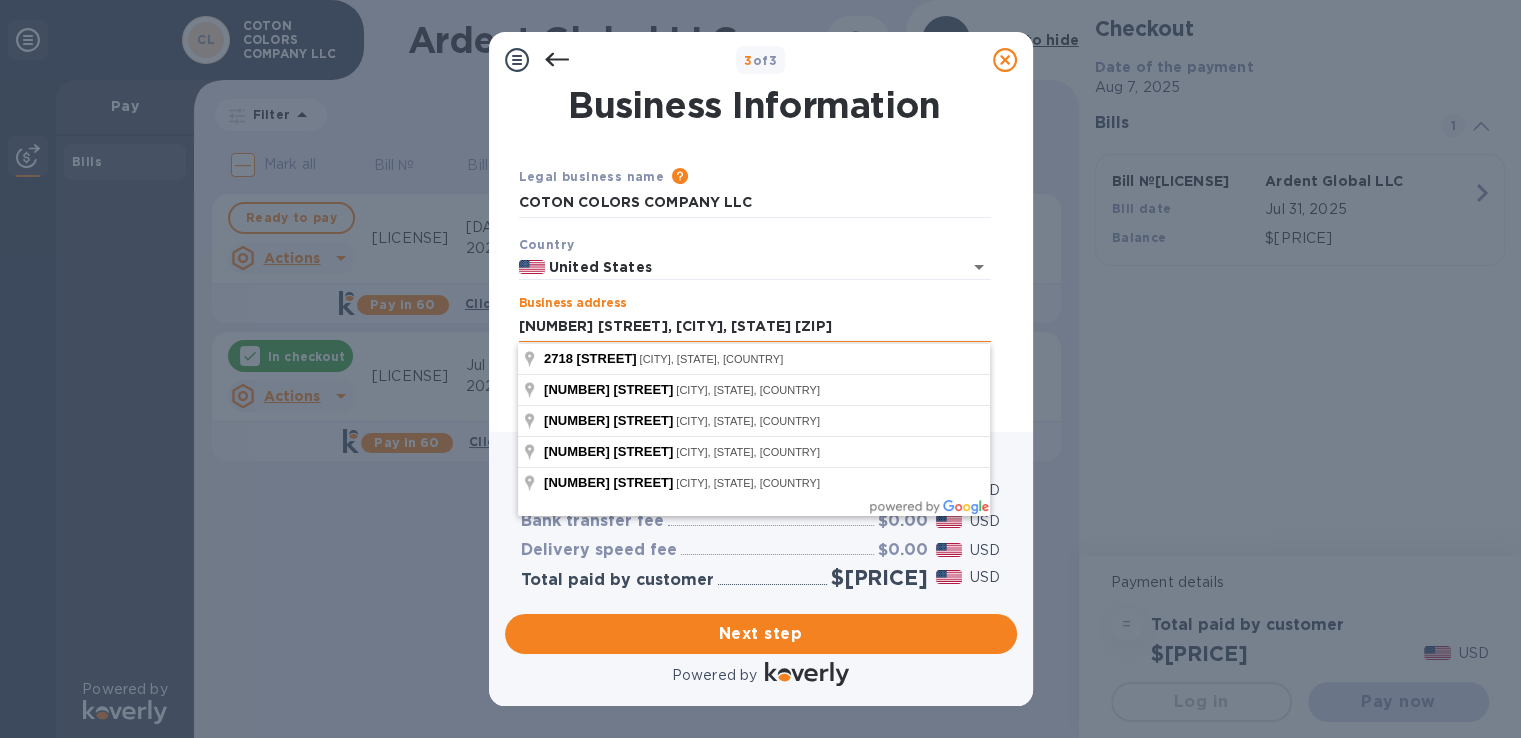 click on "Save" at bounding box center (0, 0) 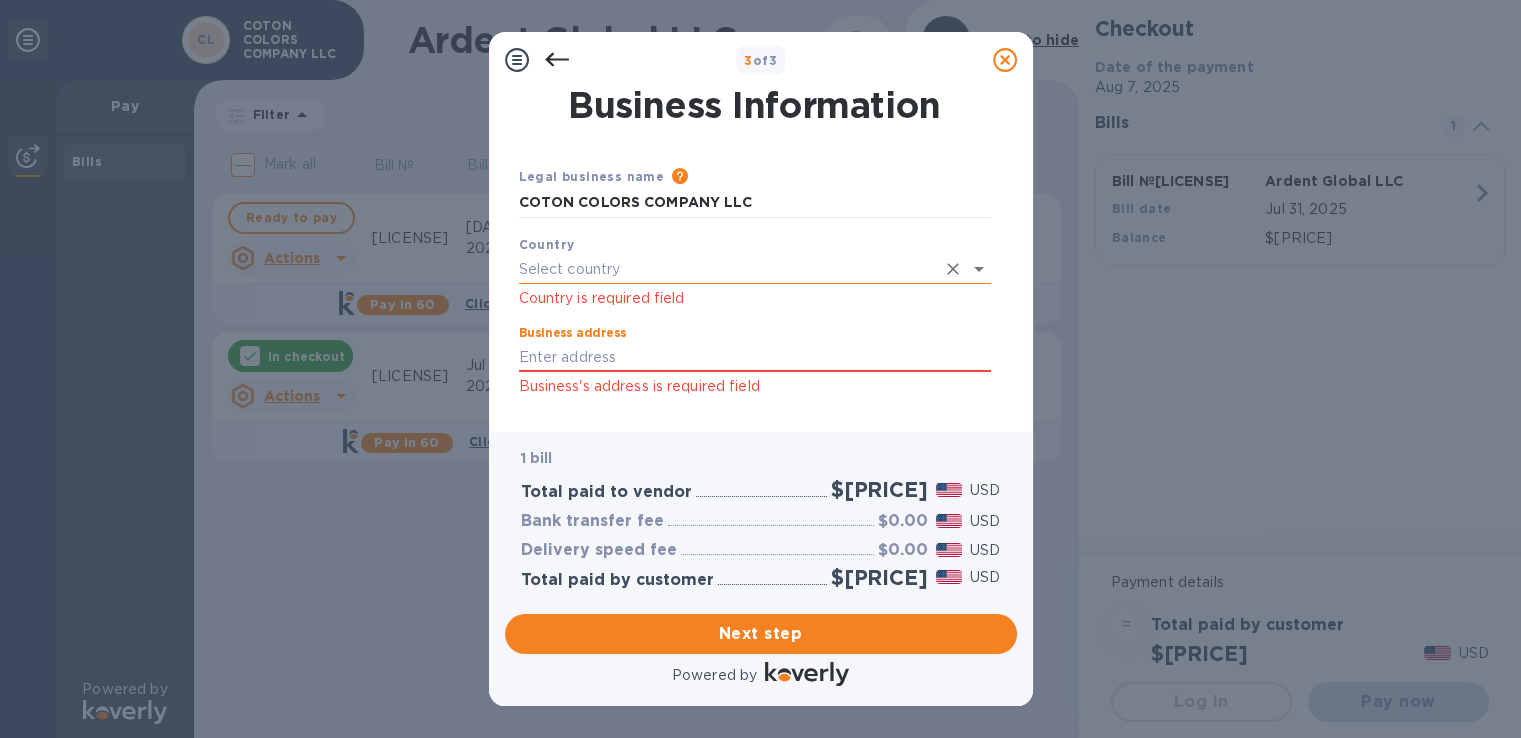 click at bounding box center [727, 269] 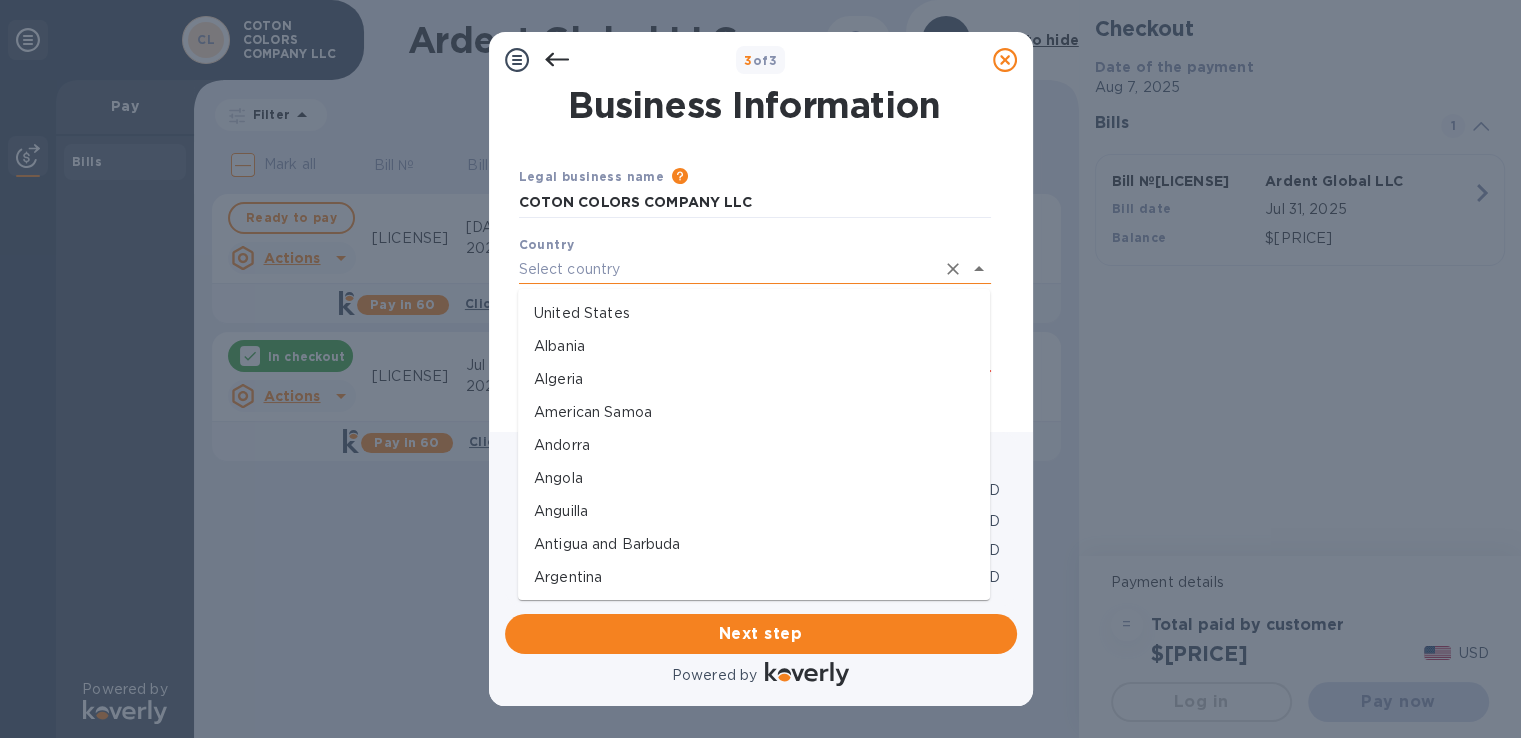 type on "United States" 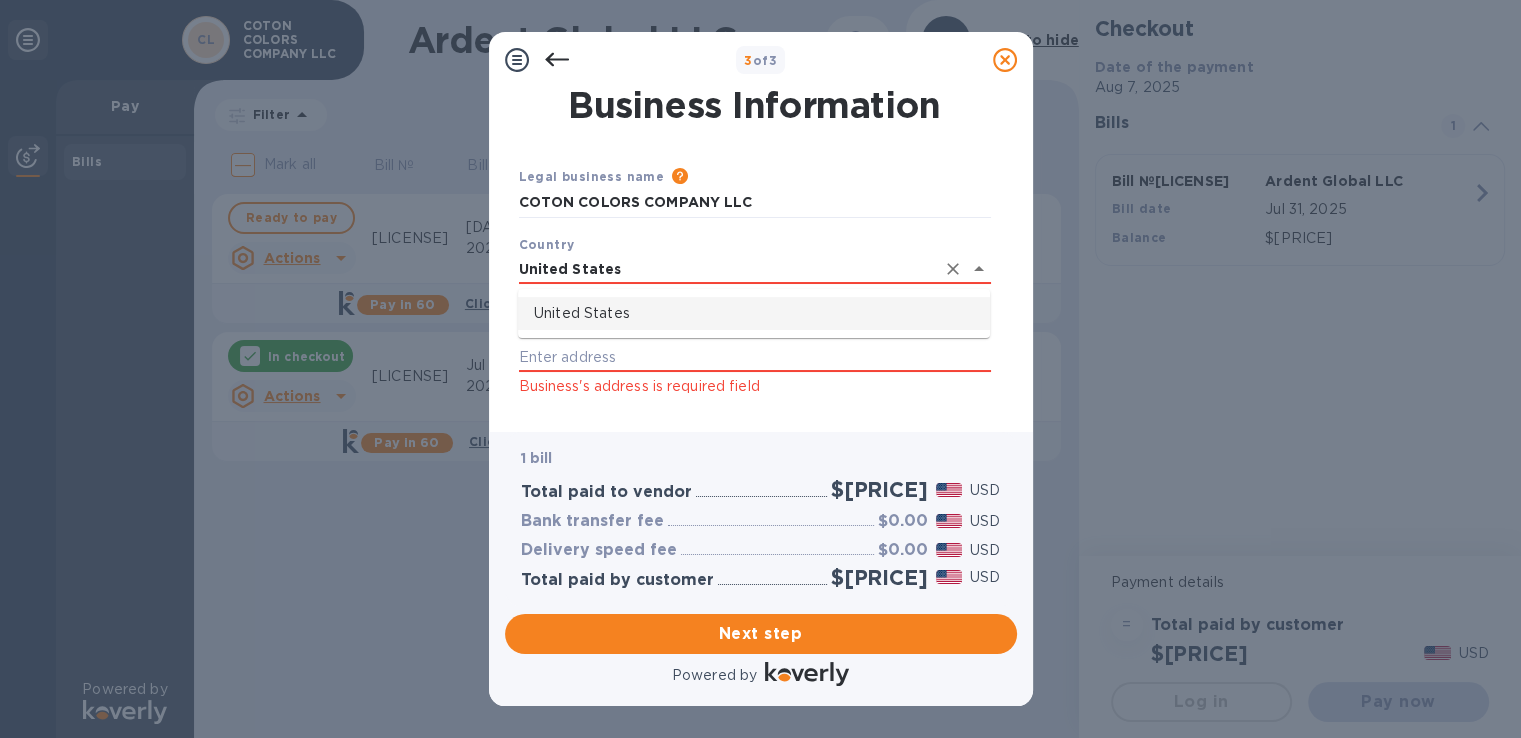 click on "United States" at bounding box center (754, 313) 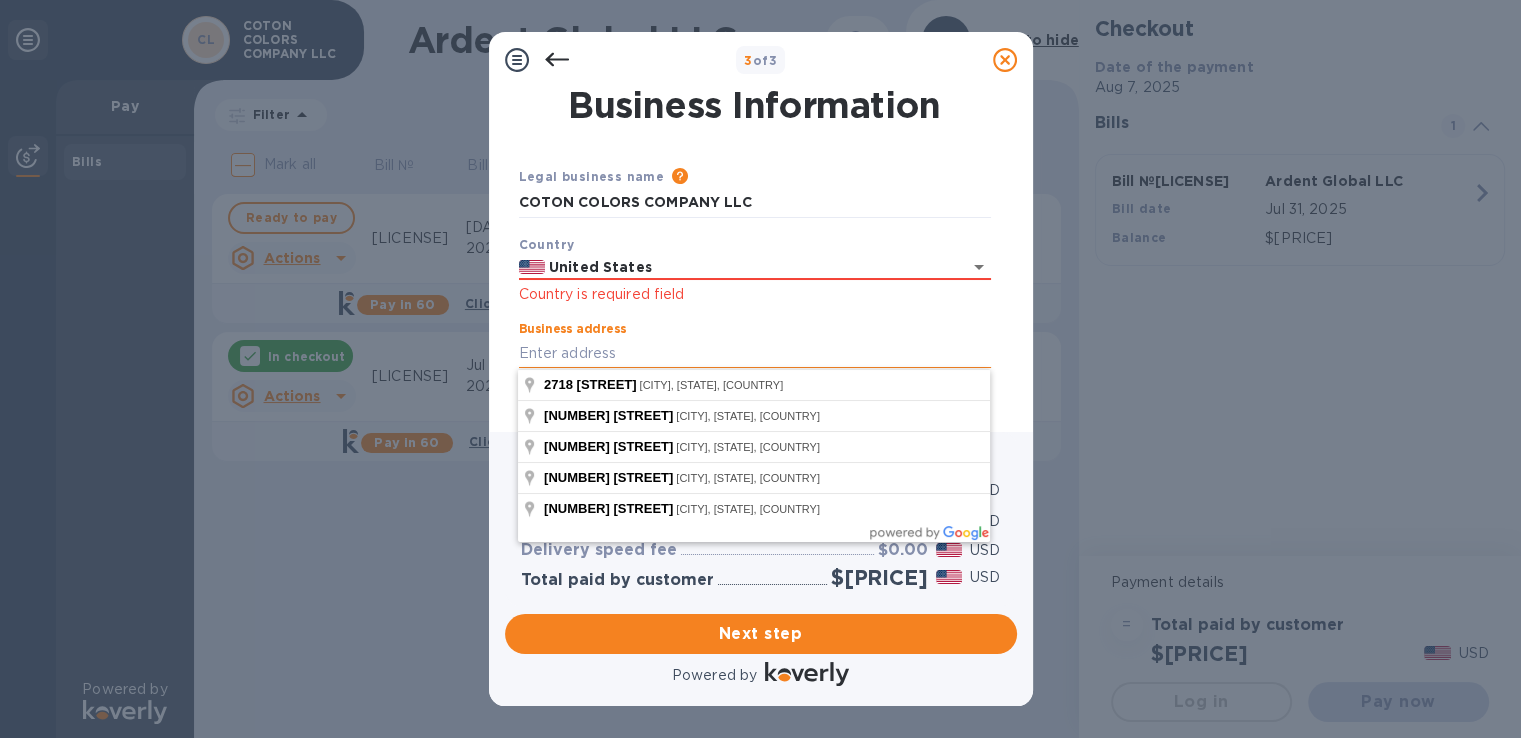 click on "Business address" at bounding box center (755, 353) 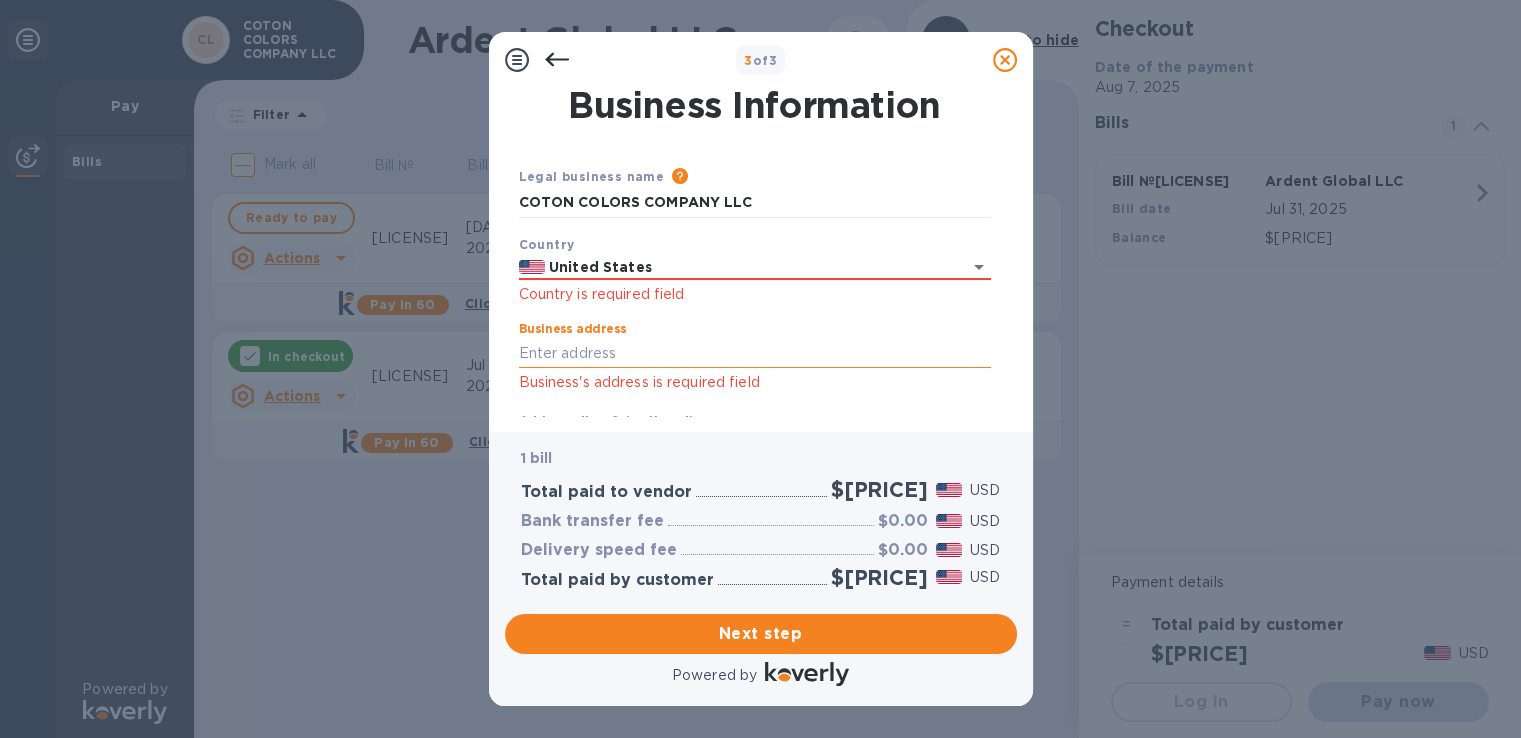 type on "[NUMBER] [STREET], [CITY], [STATE] [ZIP]" 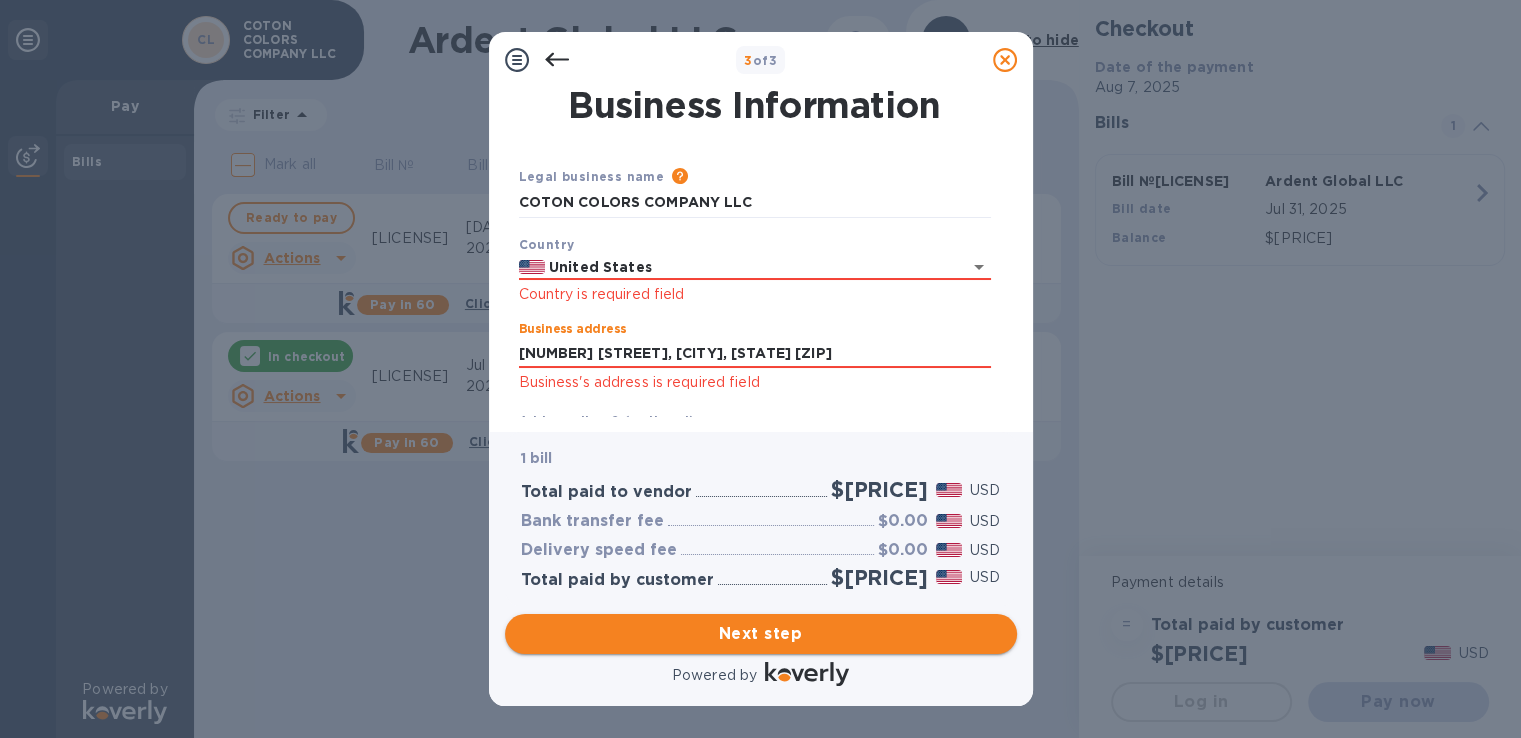 click on "Next step" at bounding box center (761, 634) 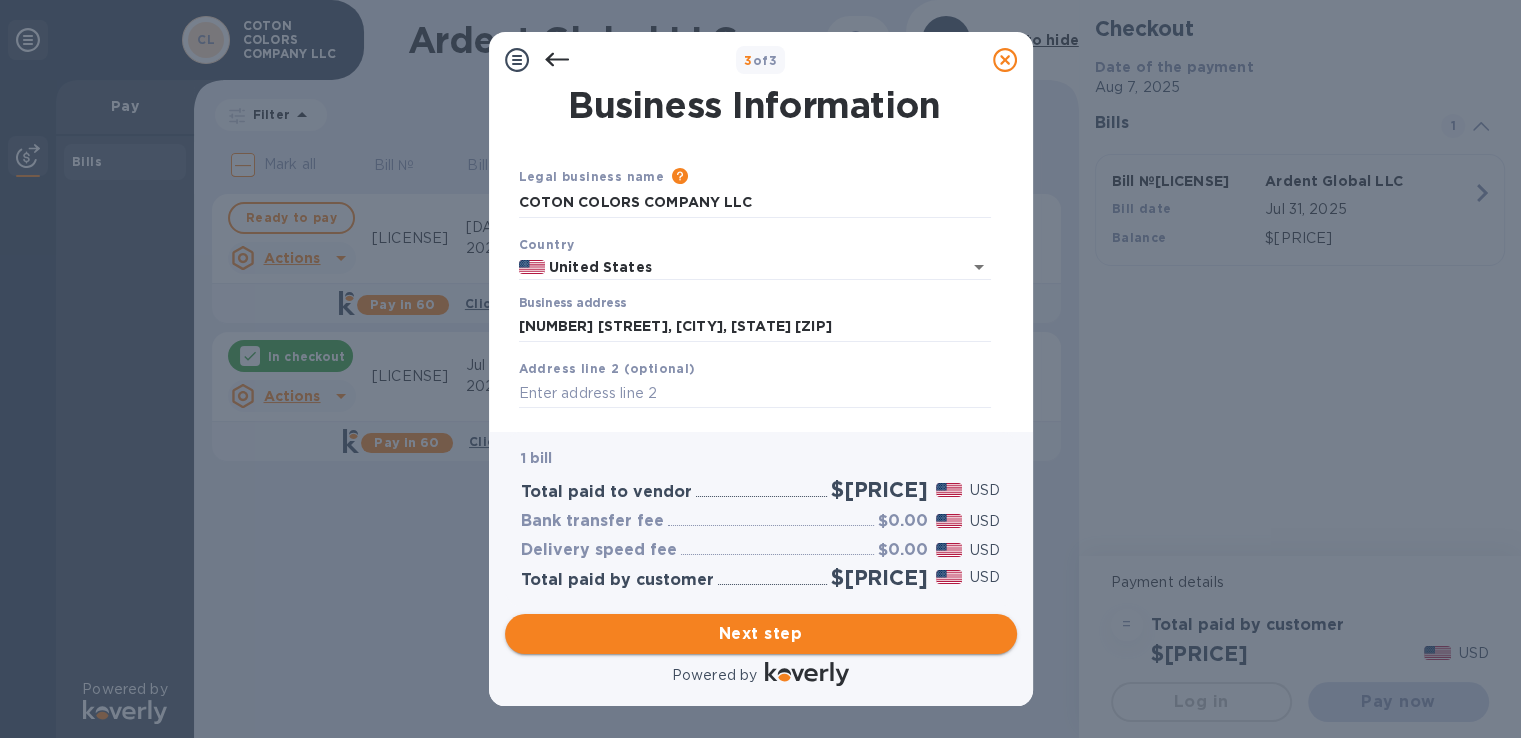 click on "Next step" at bounding box center [761, 634] 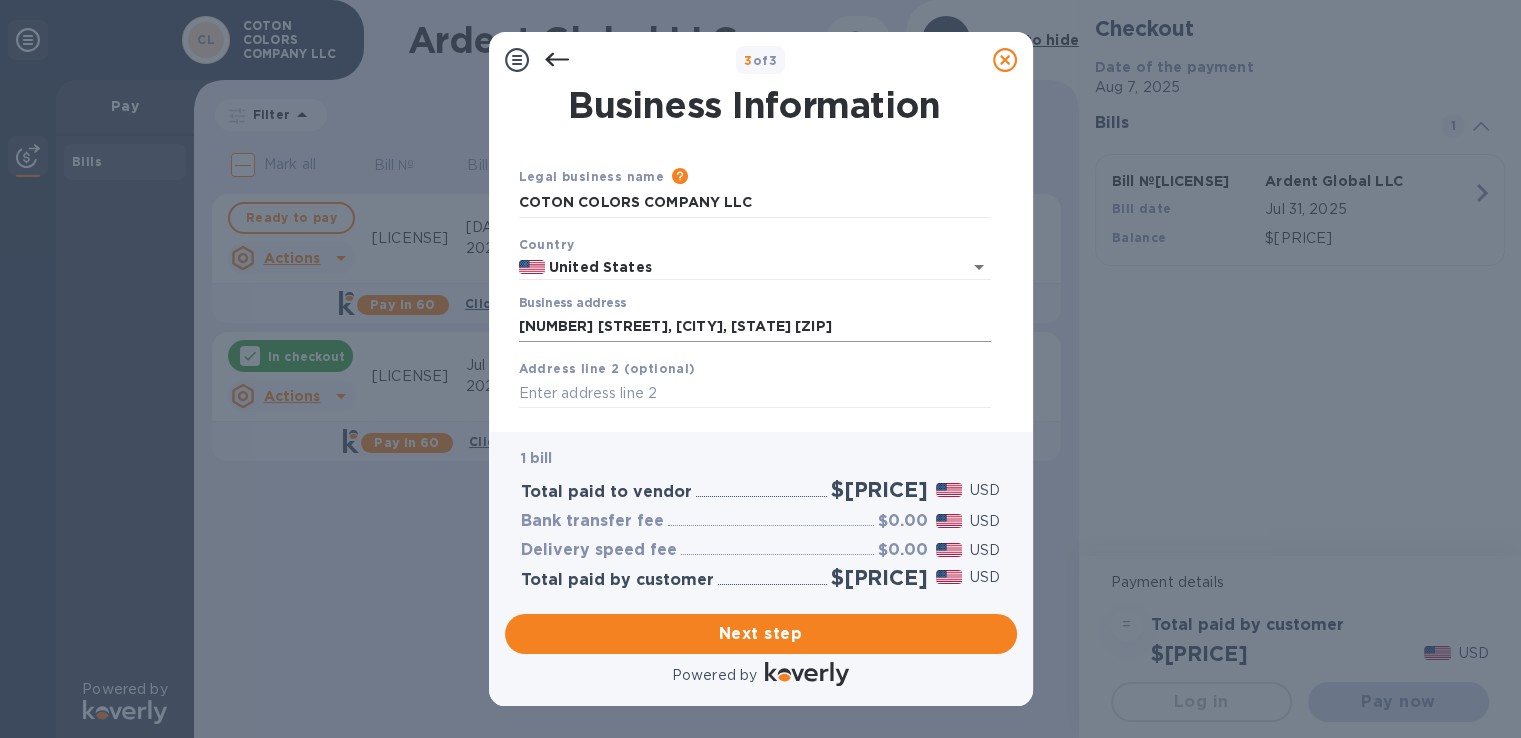 click on "[NUMBER] [STREET], [CITY], [STATE] [ZIP]" at bounding box center [755, 327] 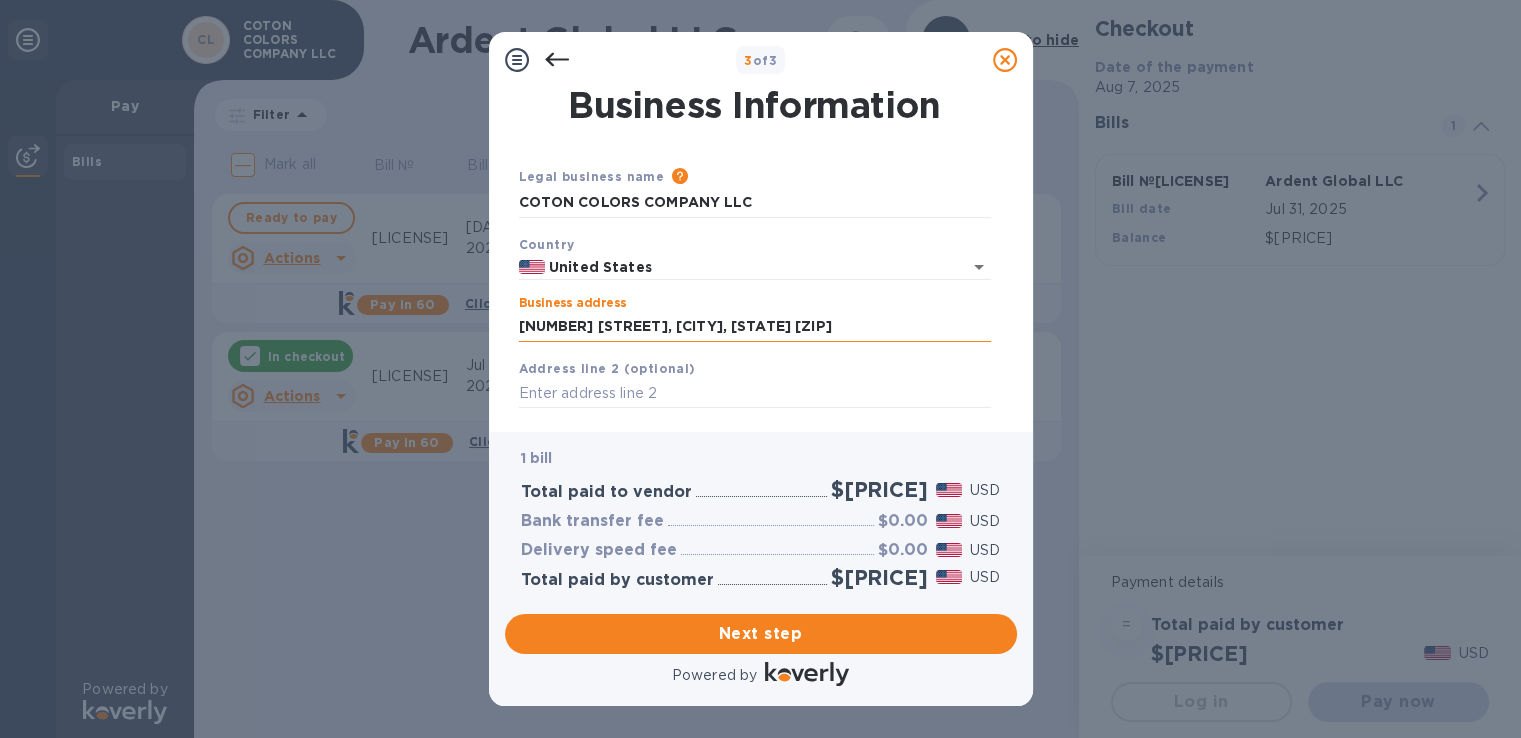 click on "Save" at bounding box center [0, 0] 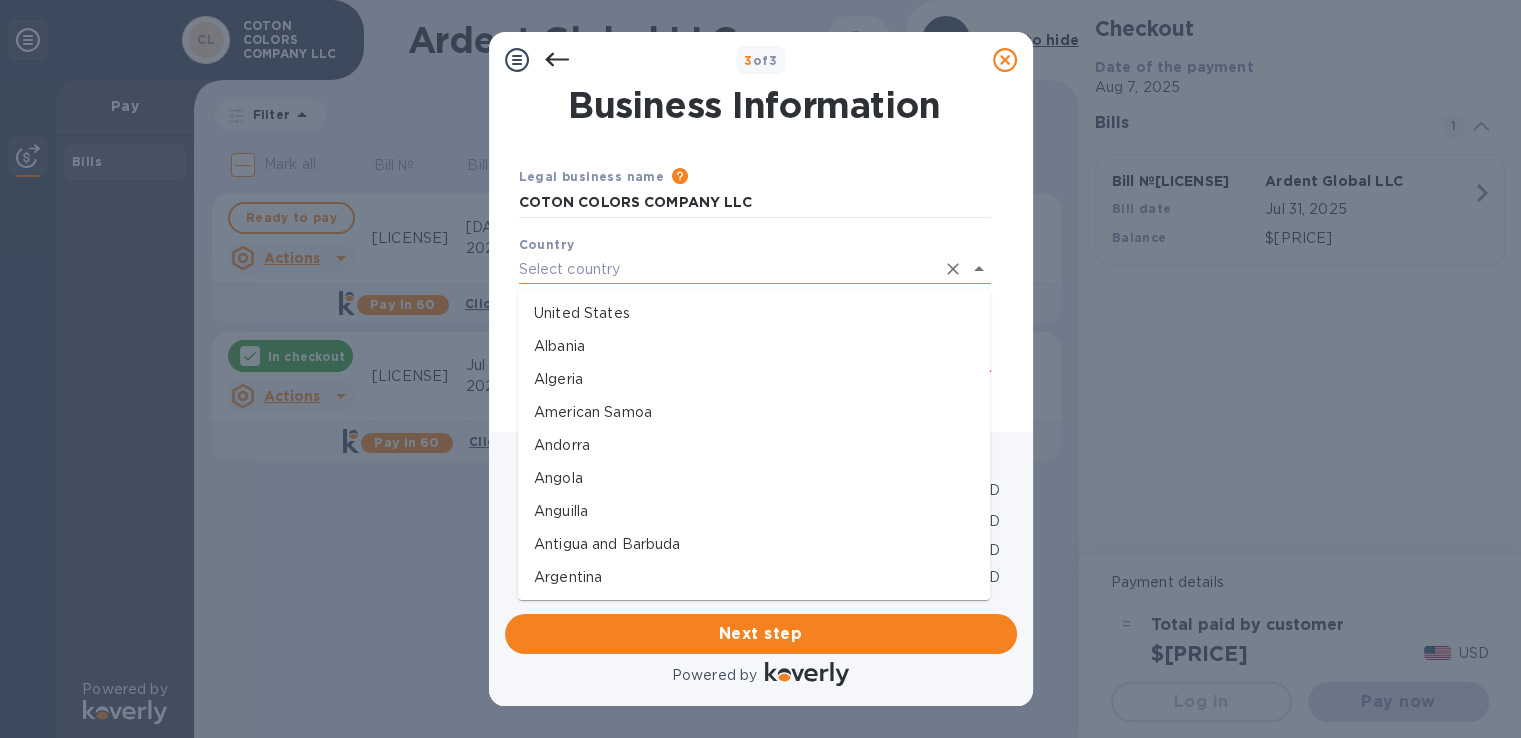 click at bounding box center (727, 269) 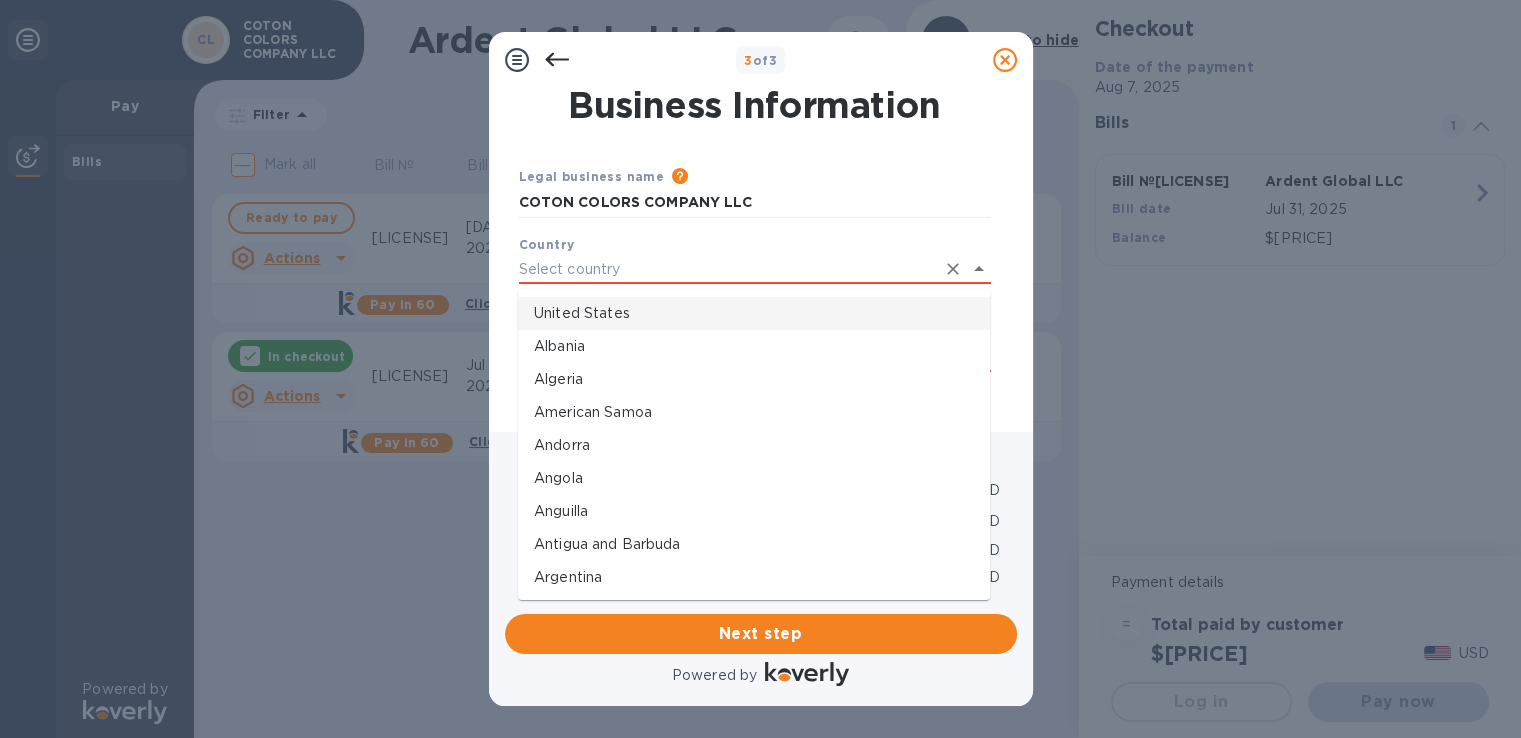 type on "United States" 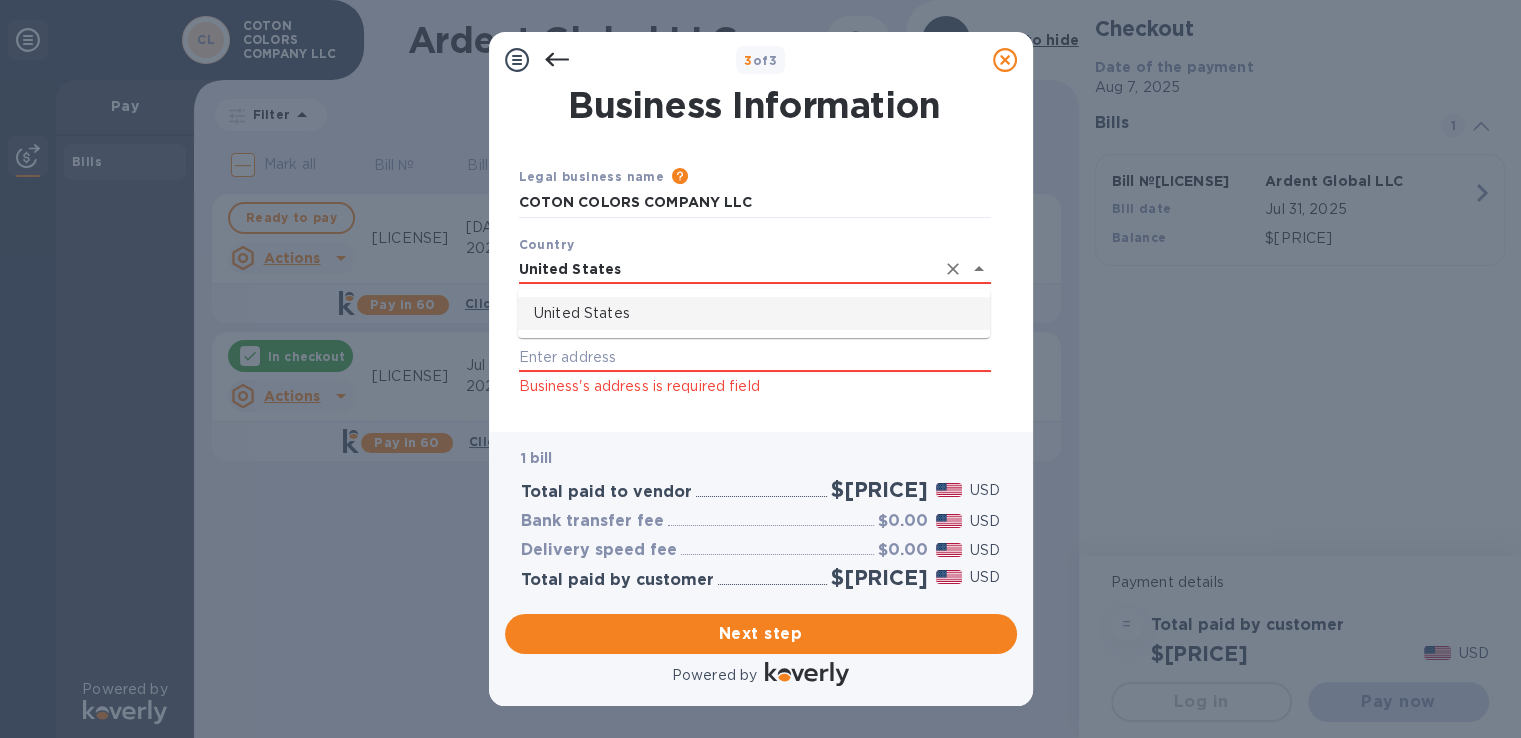 click on "United States" at bounding box center (754, 313) 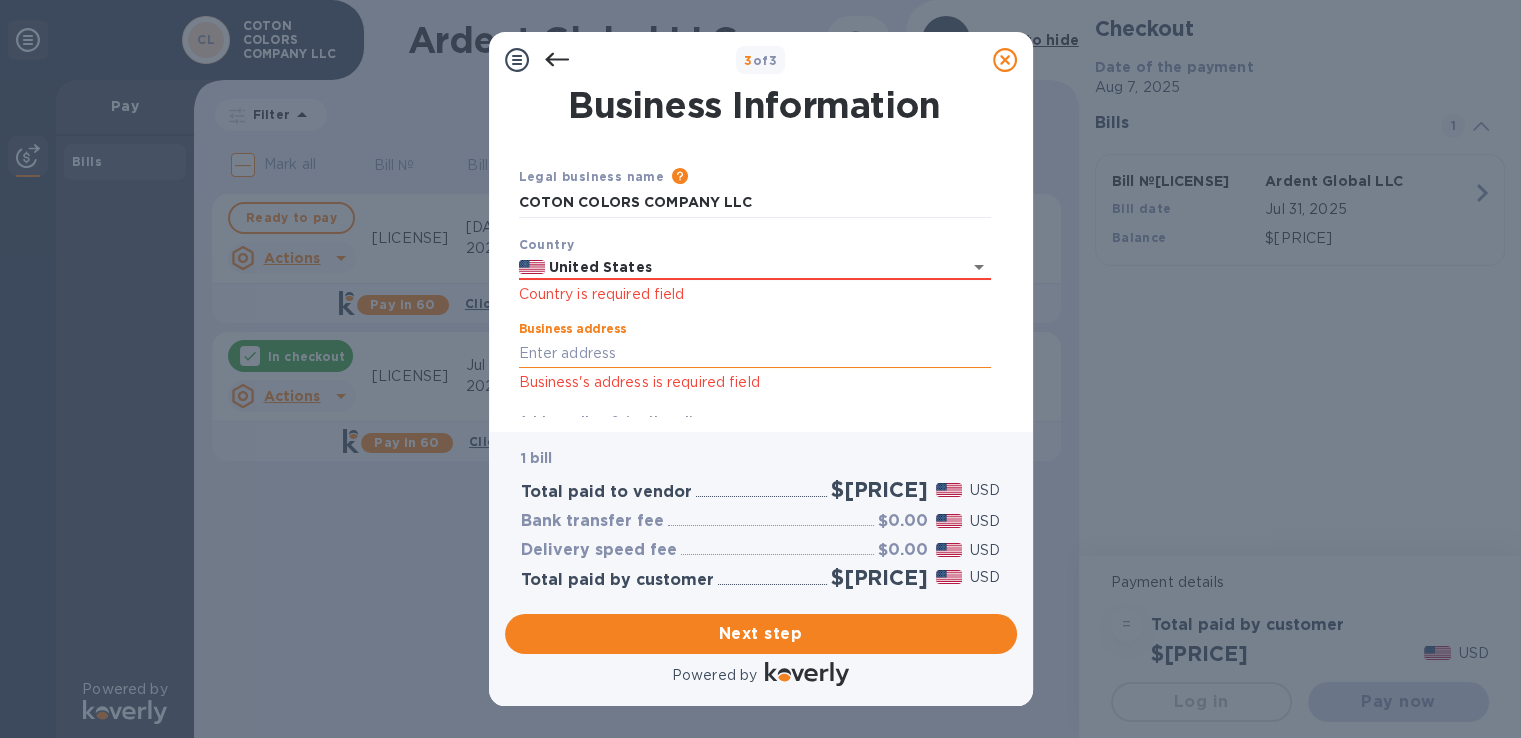 click on "Business address" at bounding box center [755, 353] 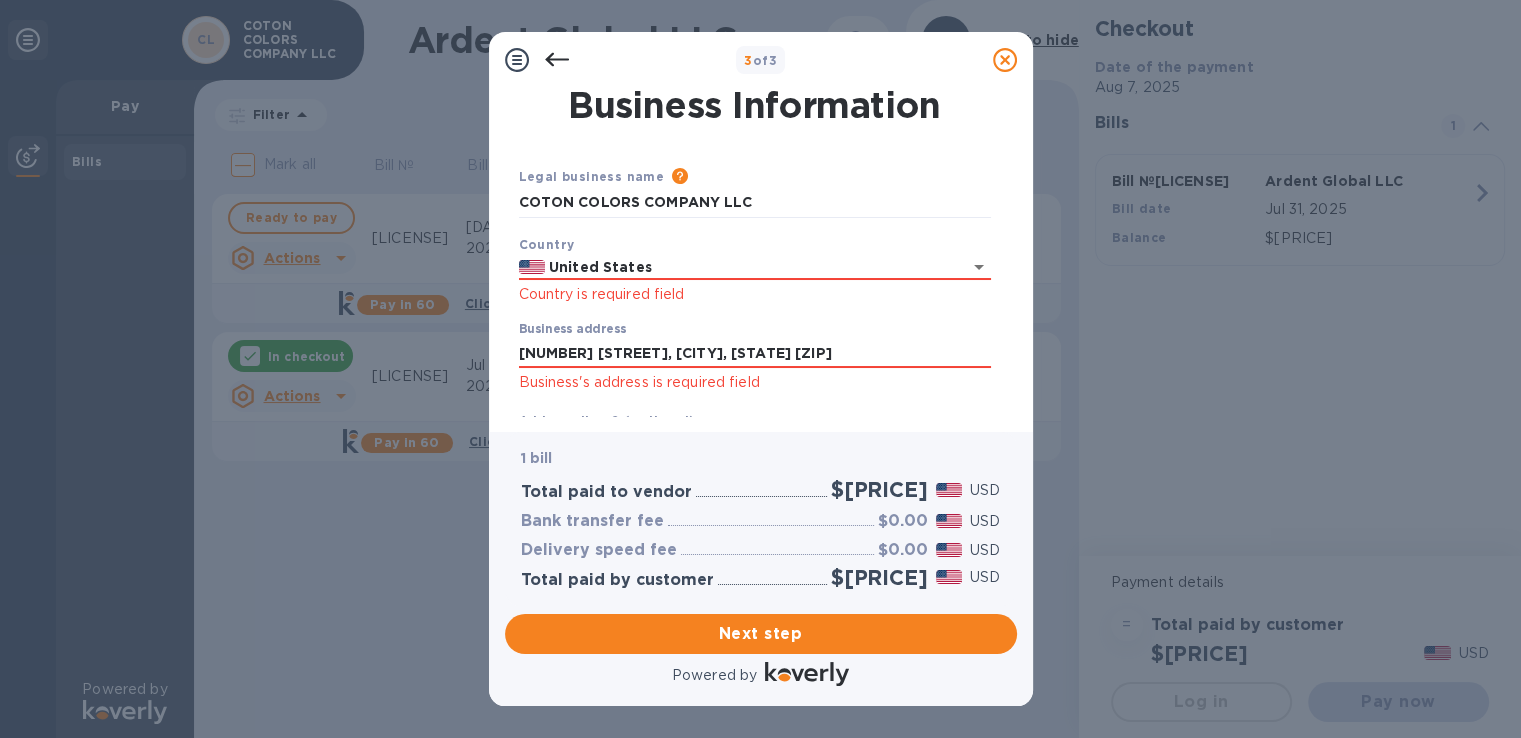 scroll, scrollTop: 200, scrollLeft: 0, axis: vertical 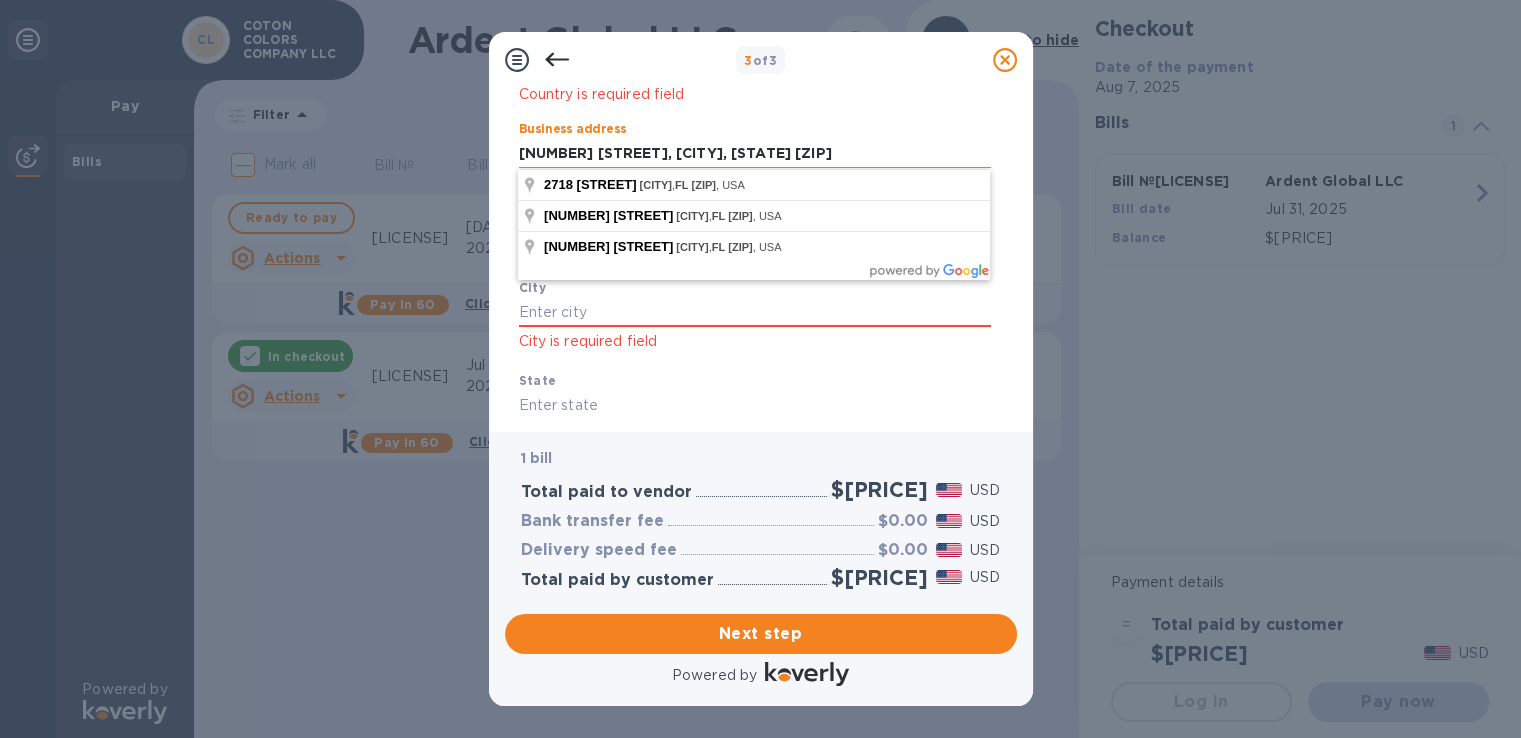 drag, startPoint x: 656, startPoint y: 156, endPoint x: 853, endPoint y: 152, distance: 197.0406 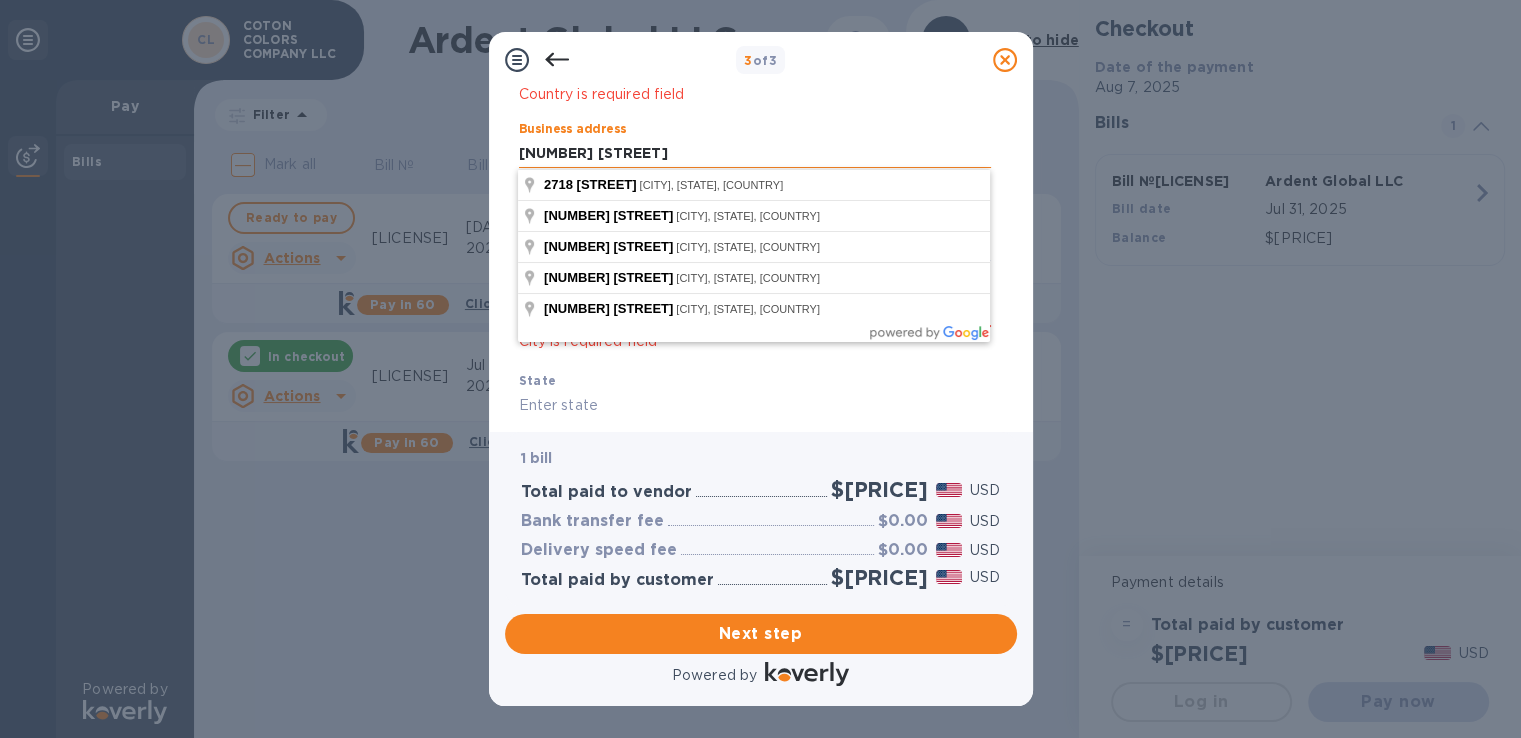 click on "[NUMBER] [STREET]" at bounding box center [755, 153] 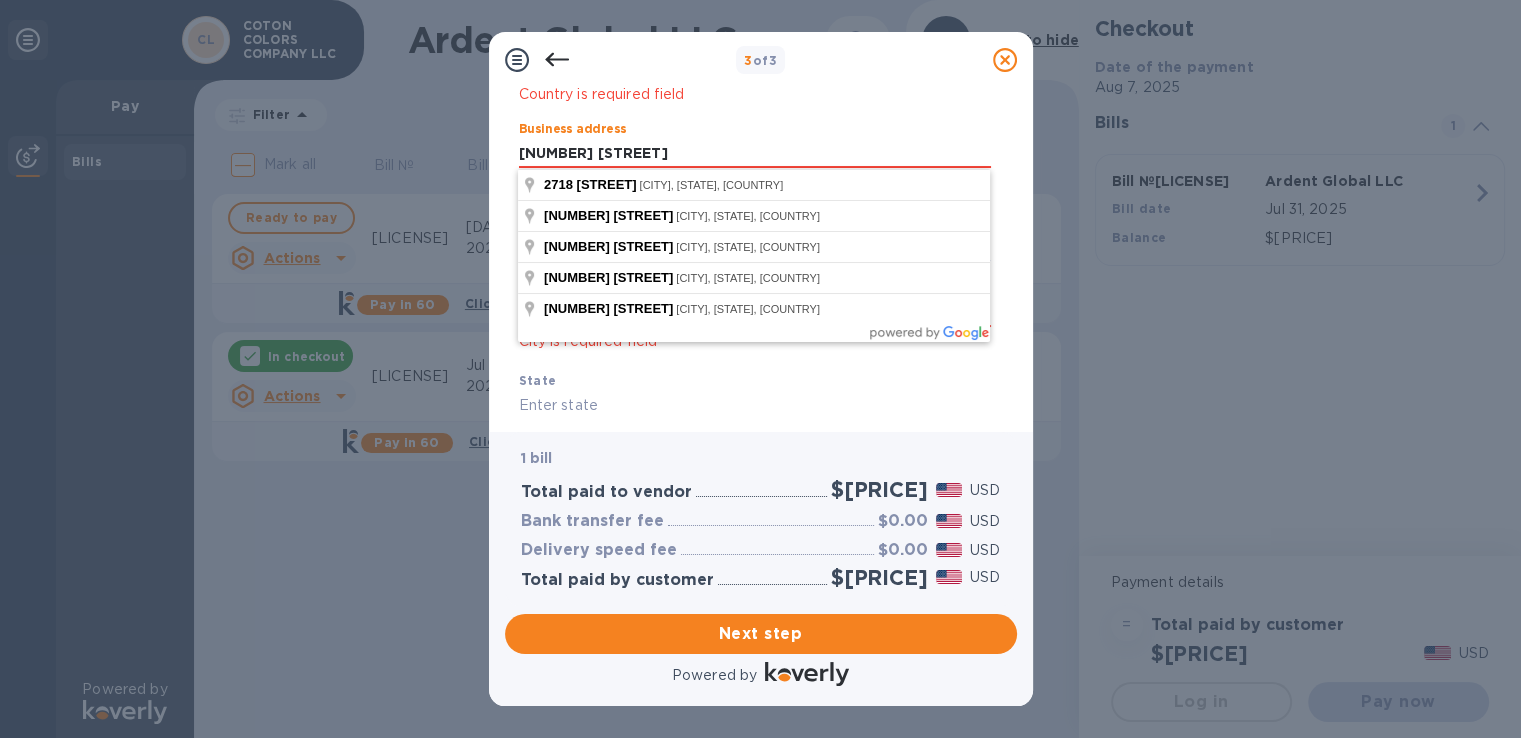 type on "[NUMBER] [STREET]" 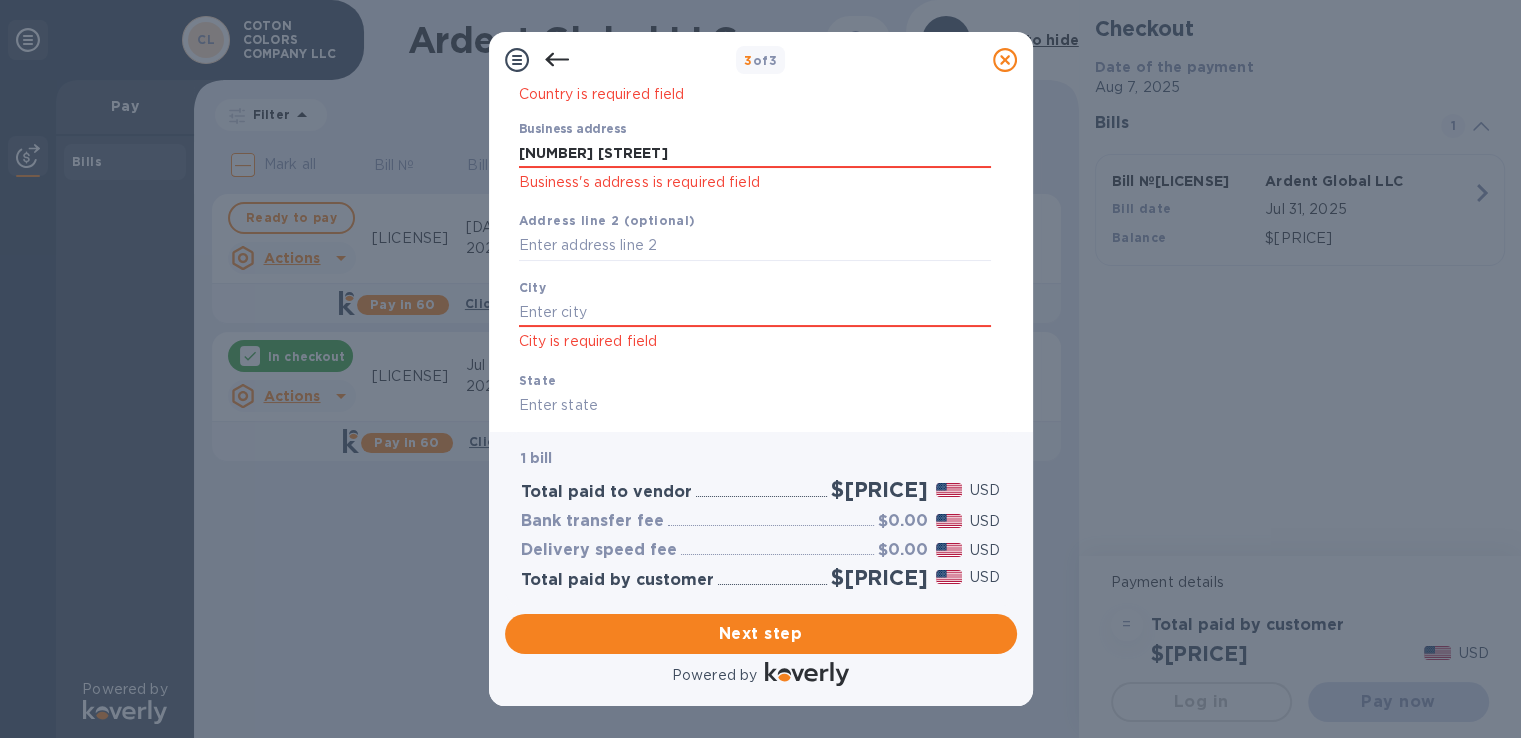 click on "State" at bounding box center (755, 395) 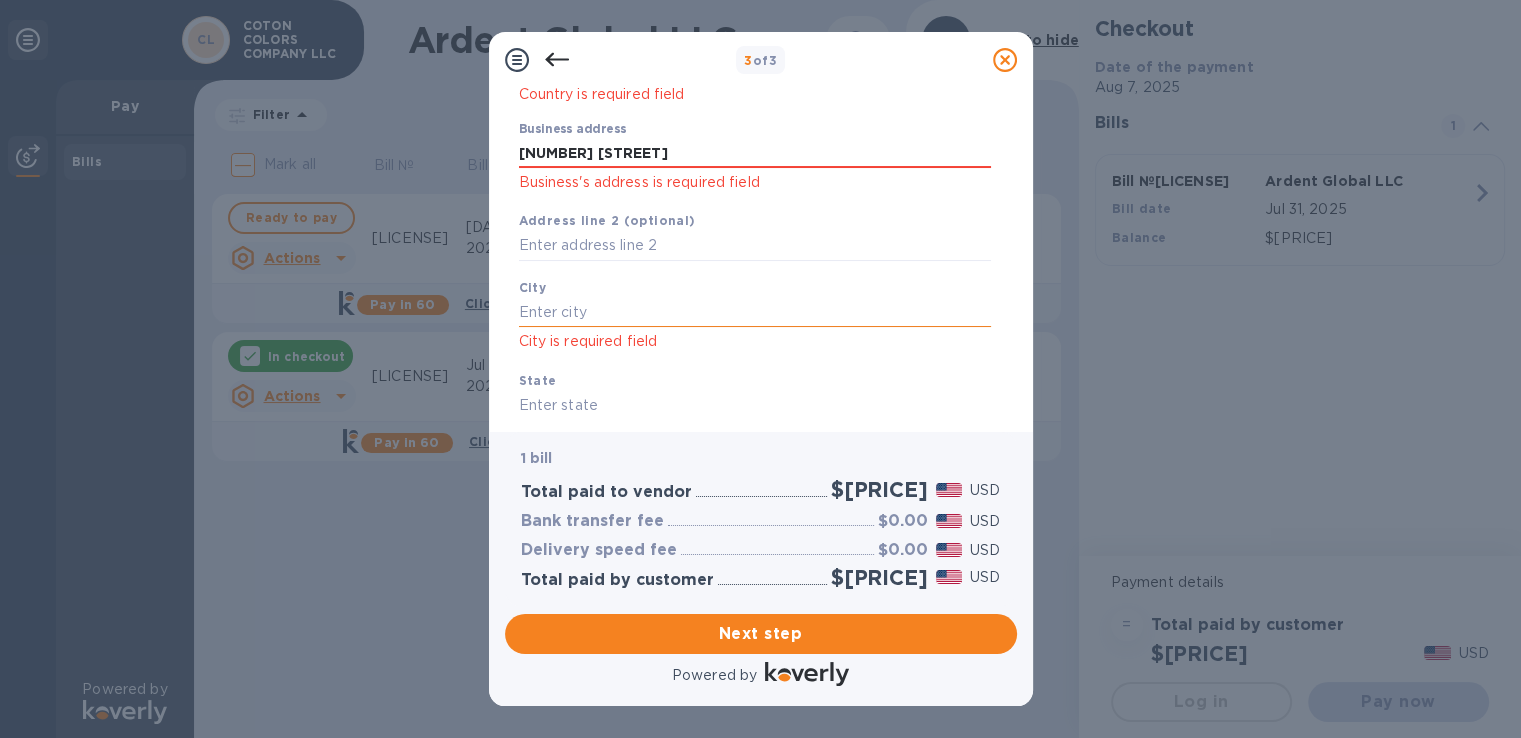 click at bounding box center (755, 313) 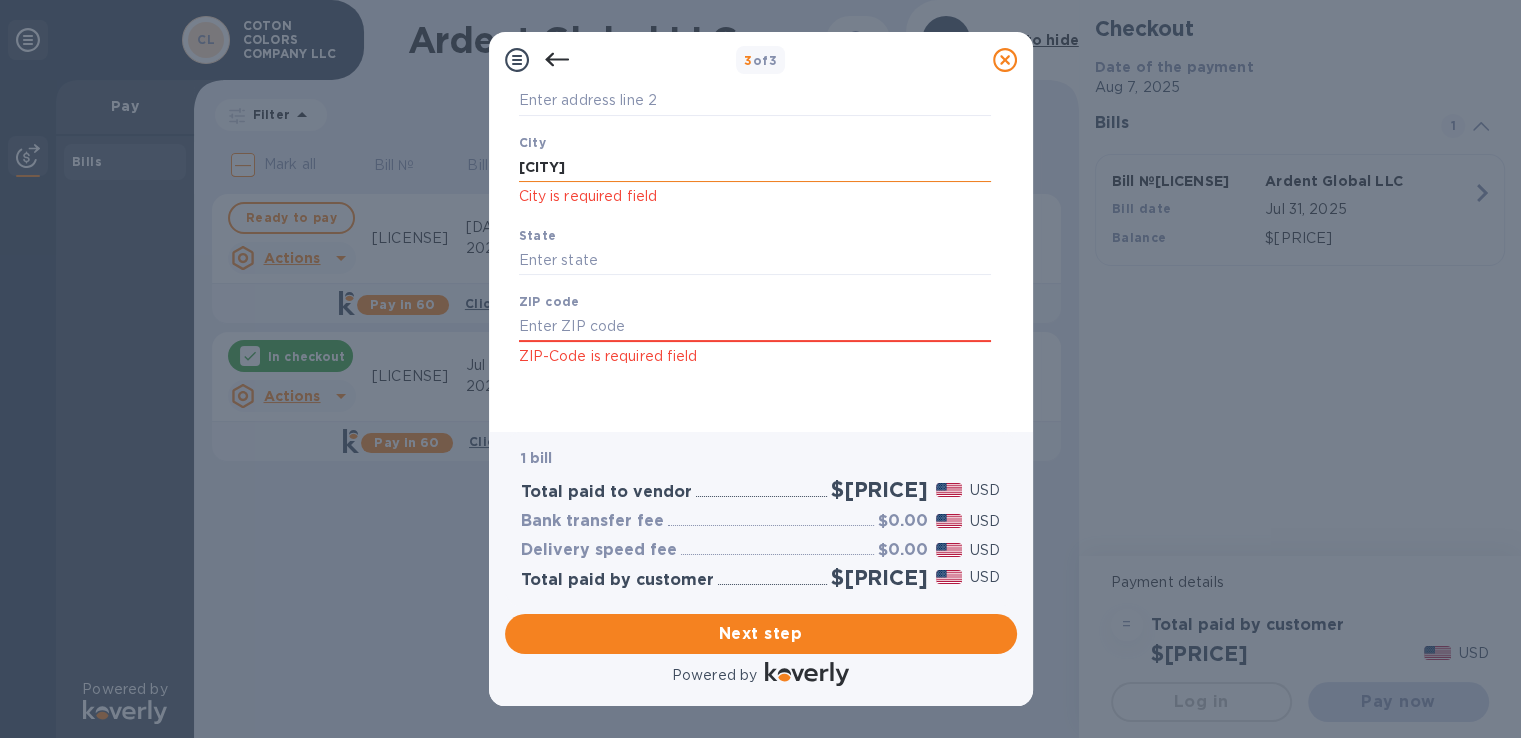 scroll, scrollTop: 348, scrollLeft: 0, axis: vertical 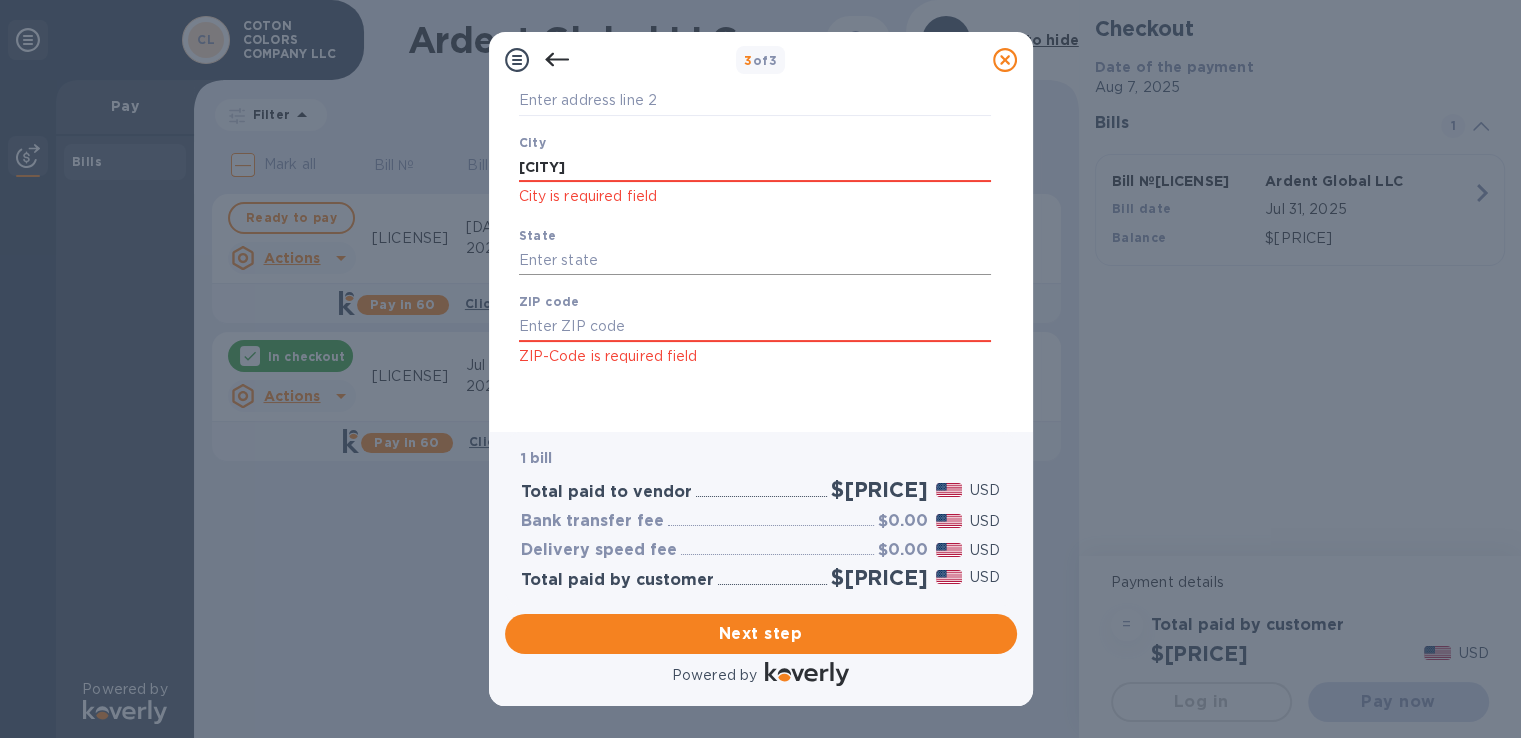 type on "[CITY]" 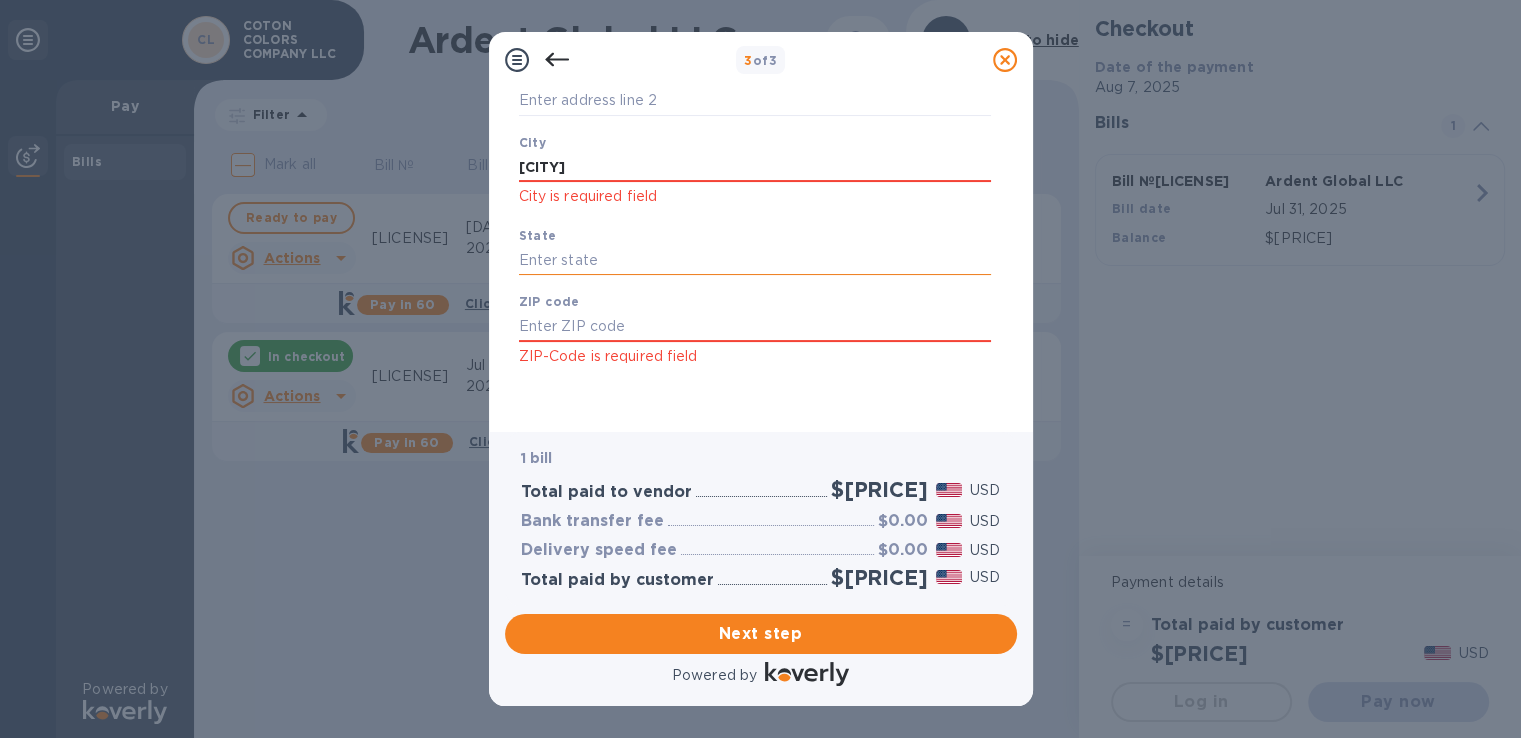 type on "f" 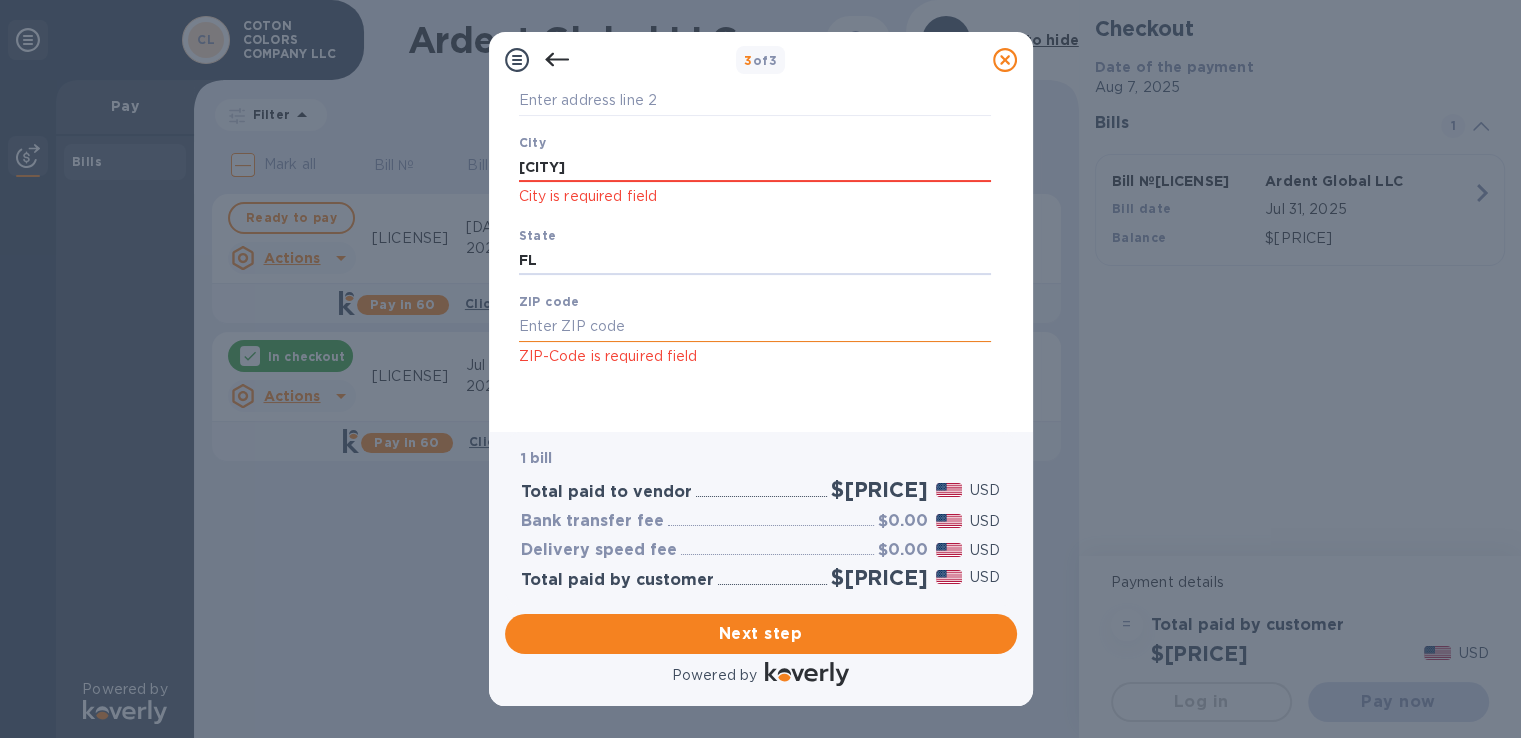 type on "FL" 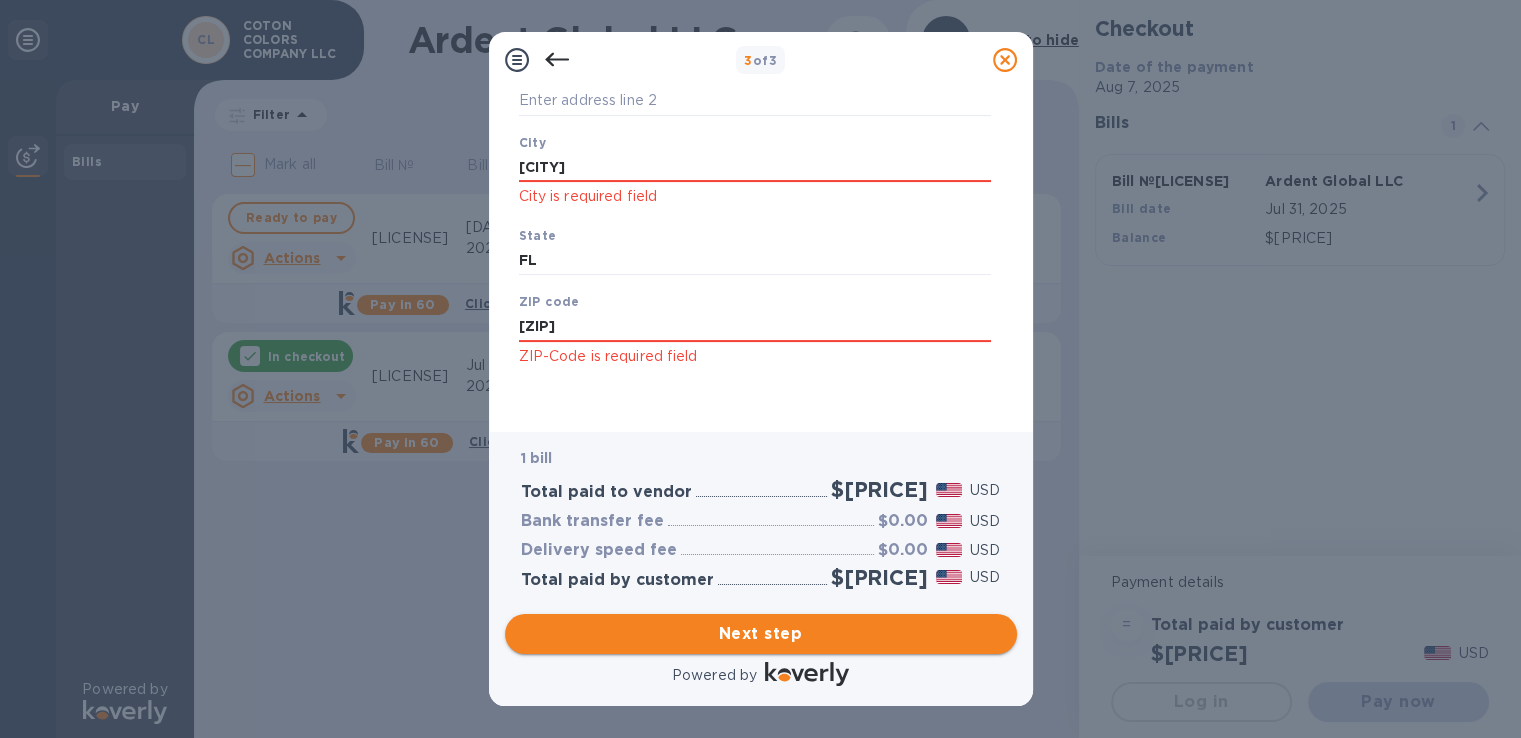 type on "[ZIP]" 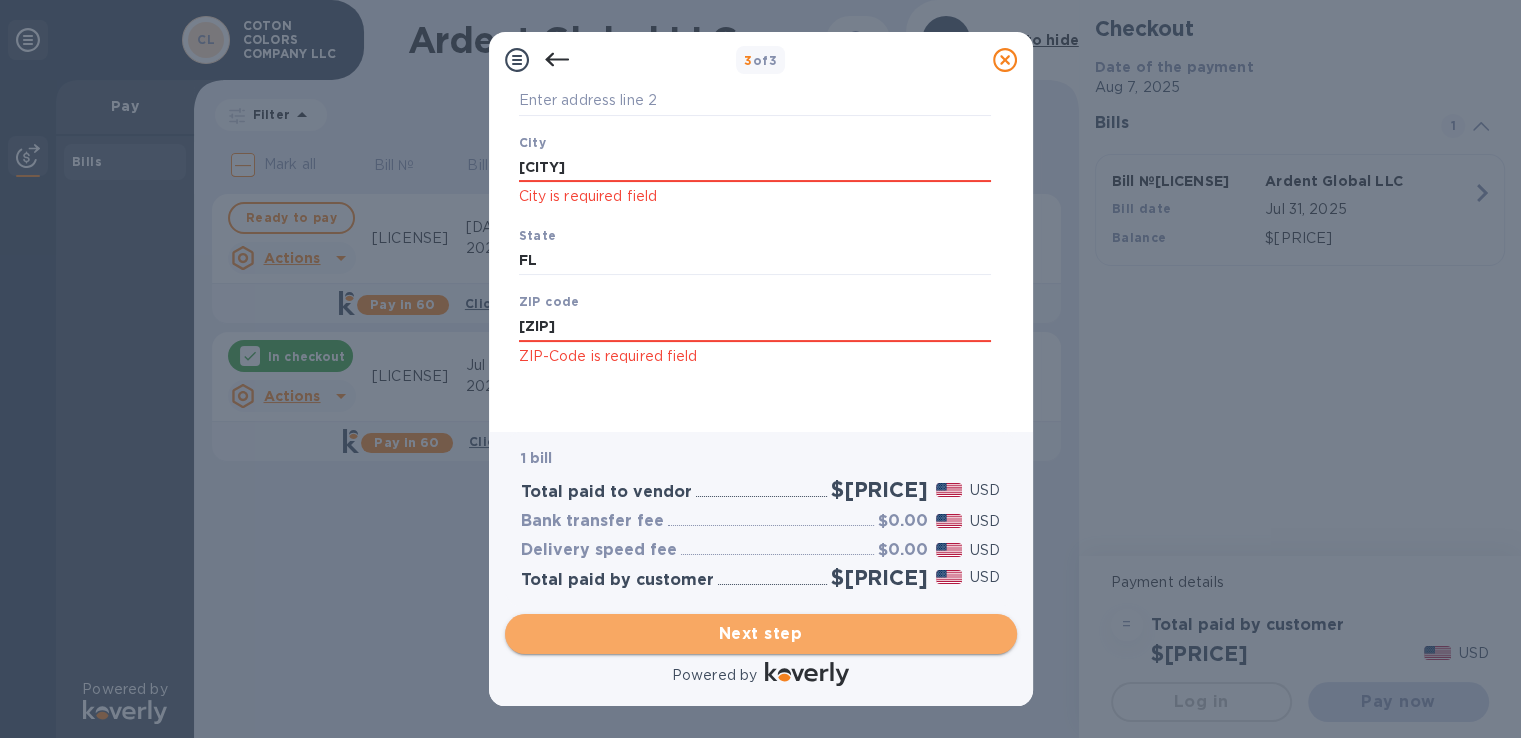 click on "Next step" at bounding box center [761, 634] 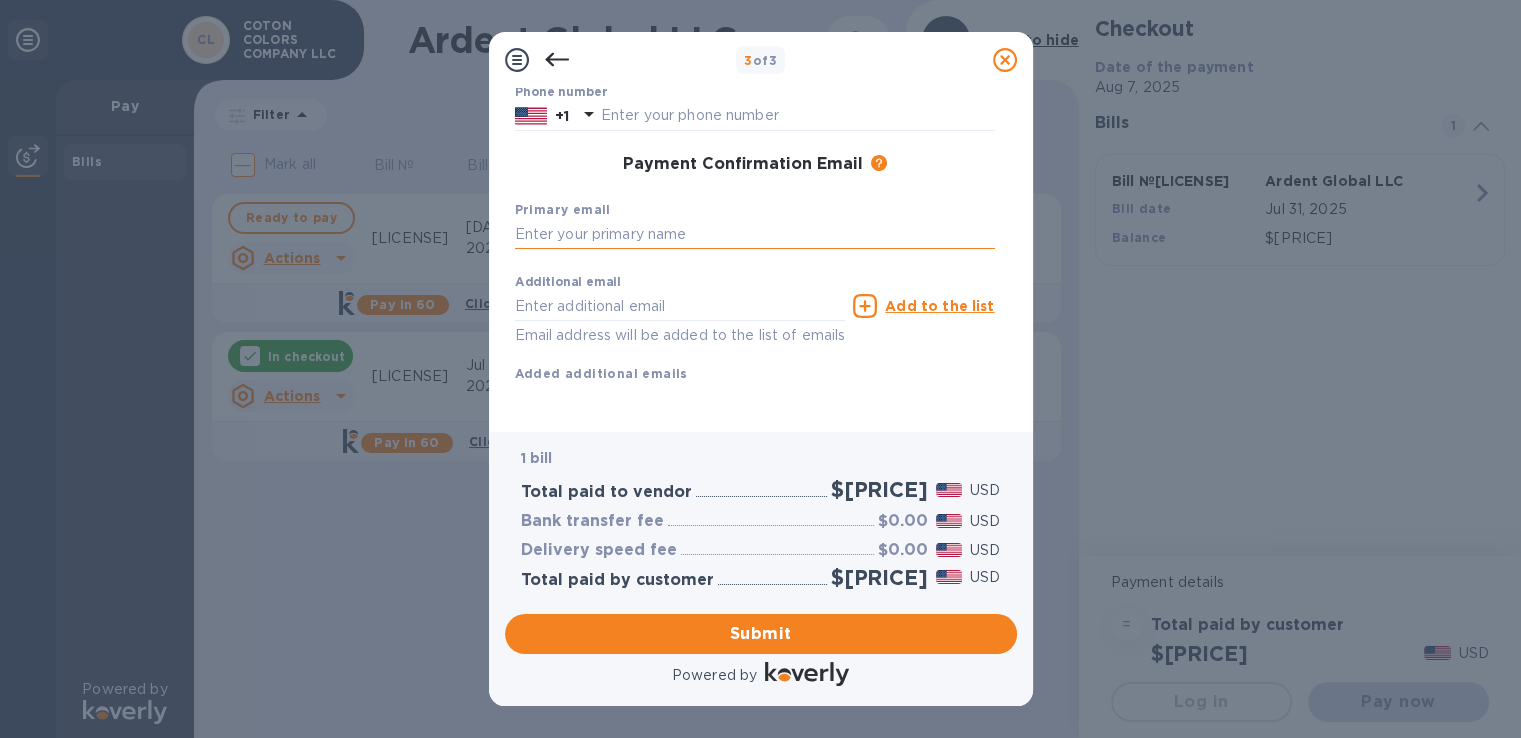 click at bounding box center (755, 235) 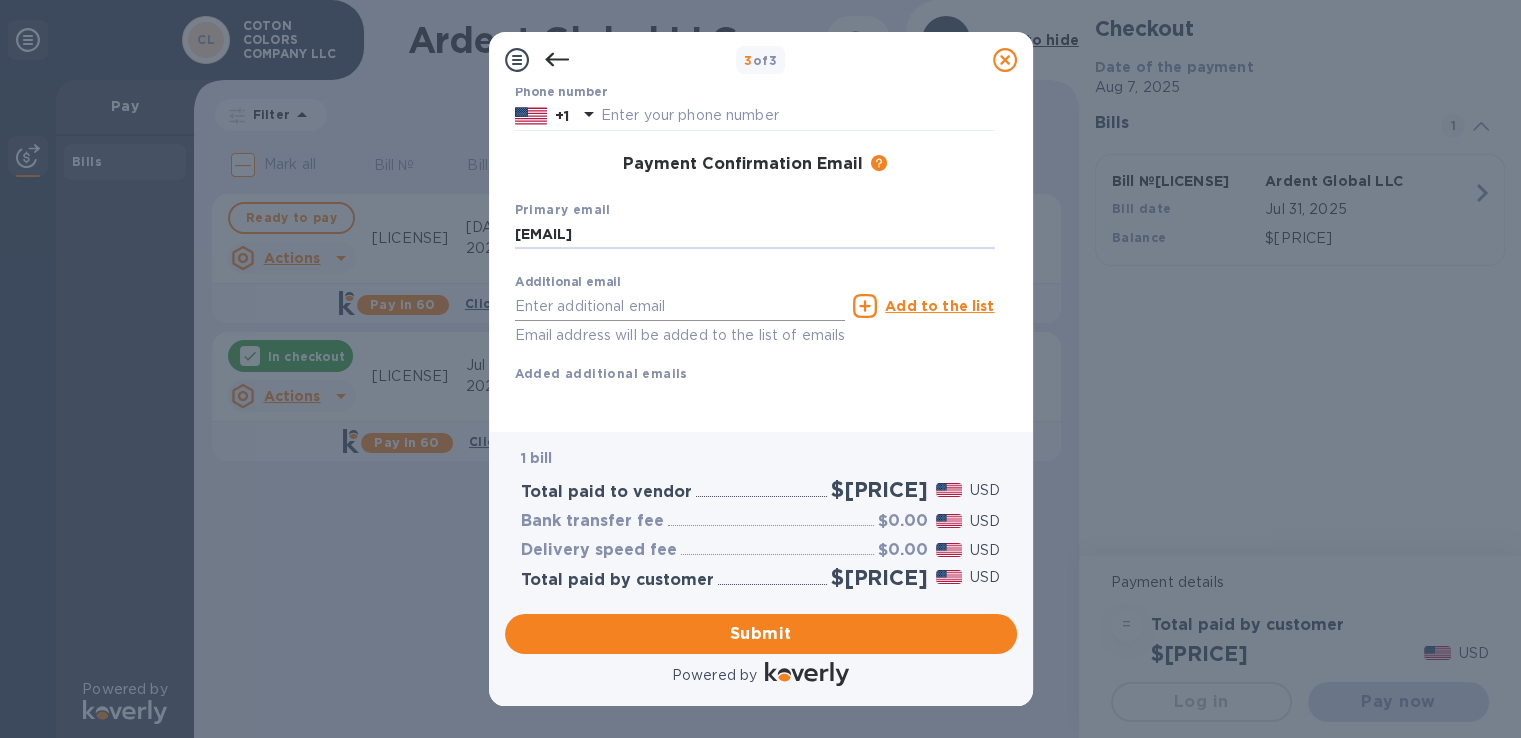 type on "[EMAIL]" 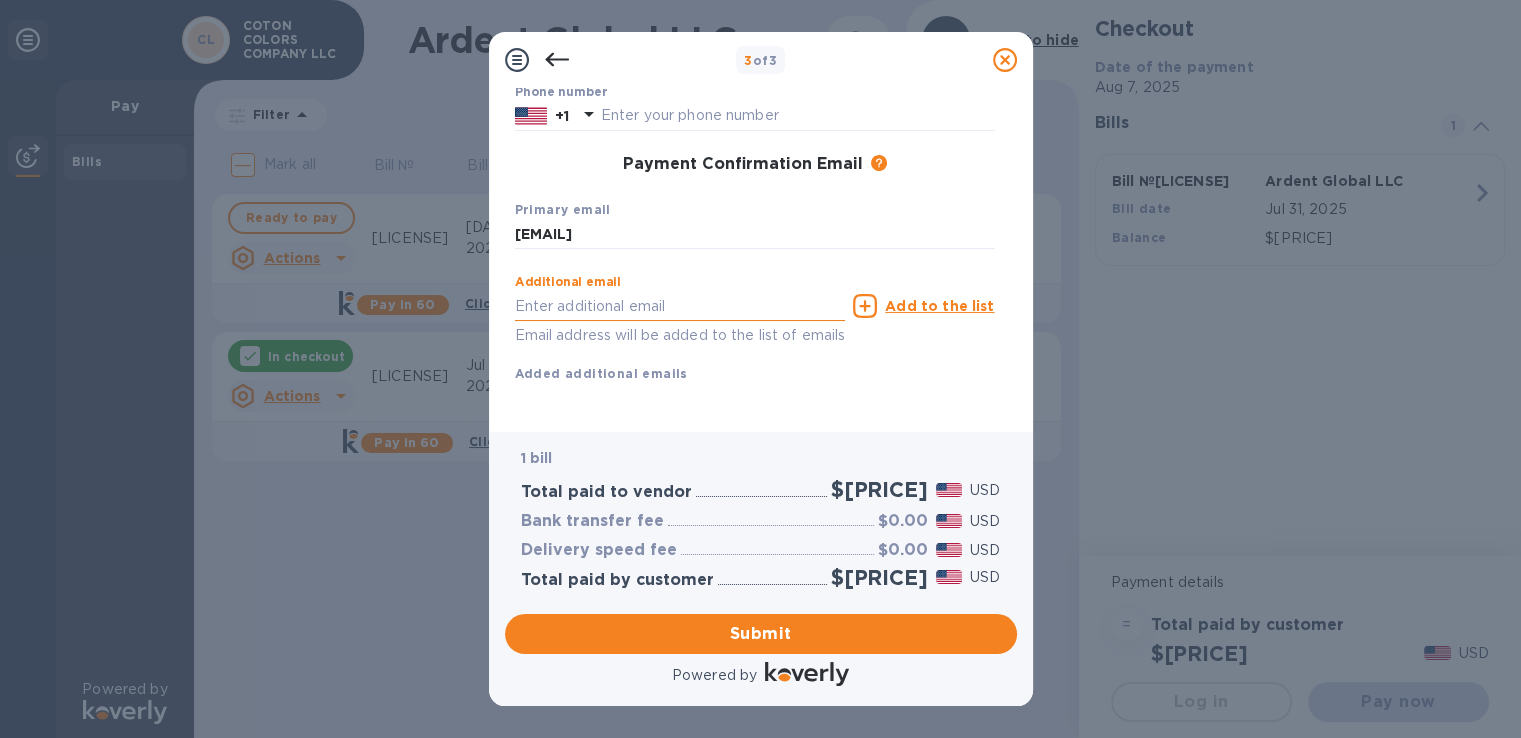 click at bounding box center [680, 306] 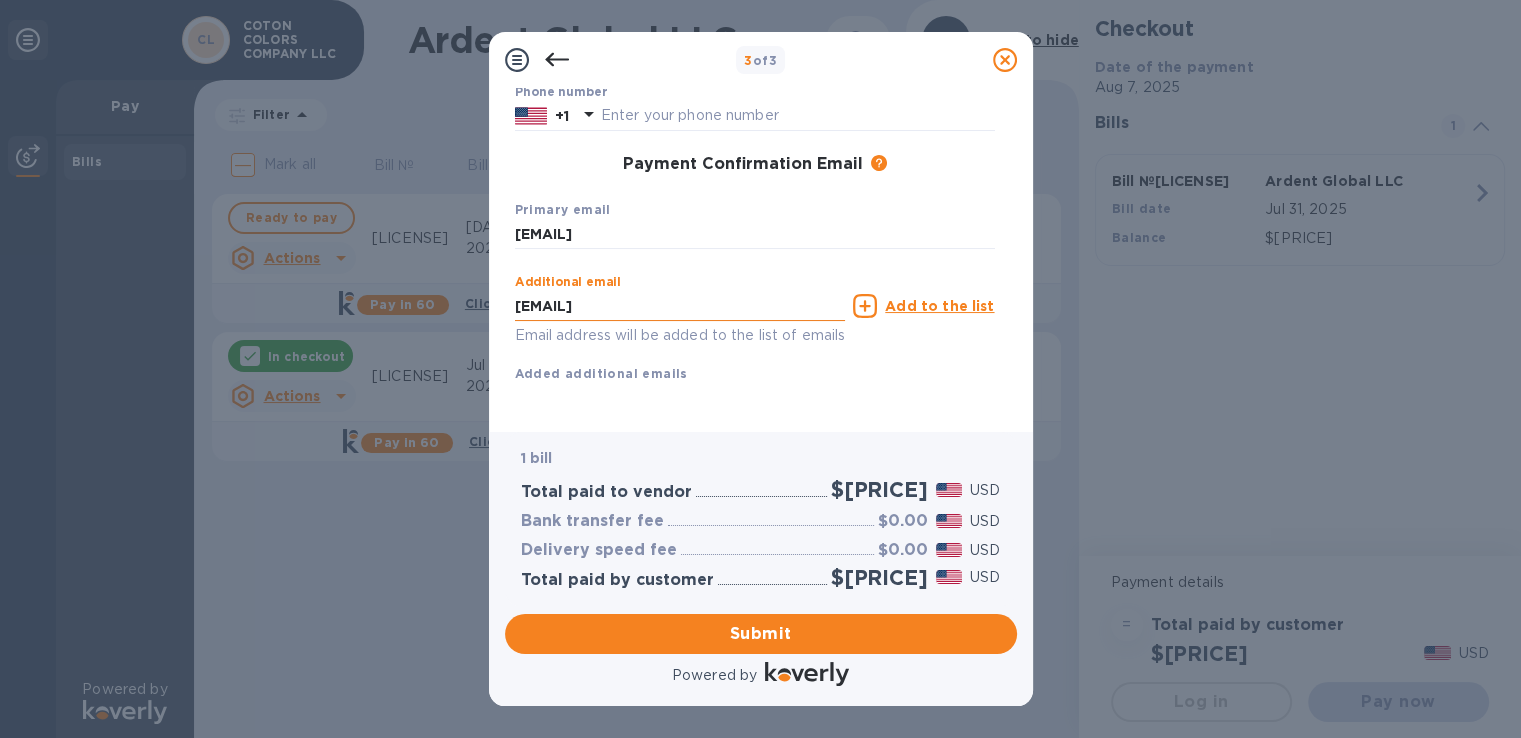 drag, startPoint x: 756, startPoint y: 287, endPoint x: 519, endPoint y: 269, distance: 237.68256 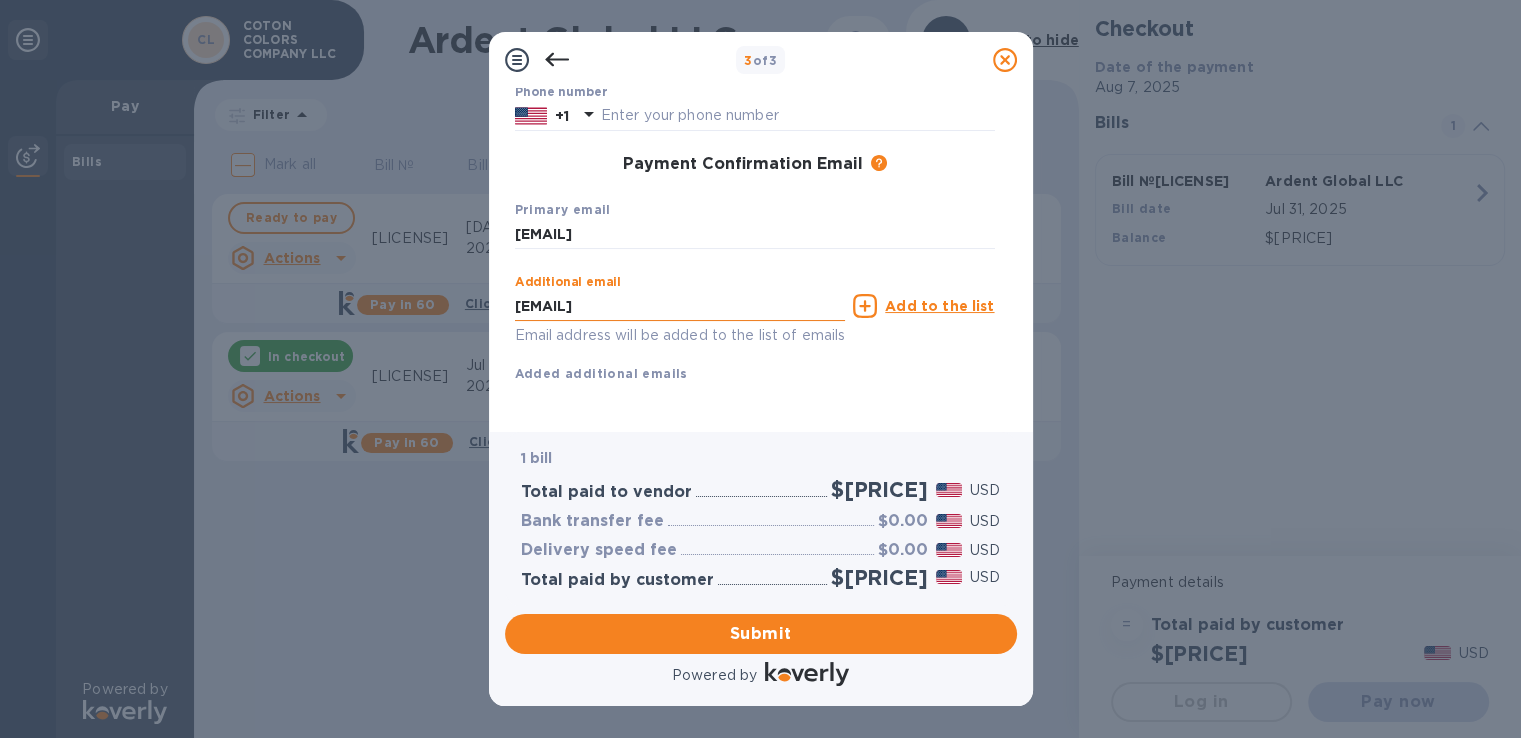 click on "[EMAIL]" at bounding box center [680, 306] 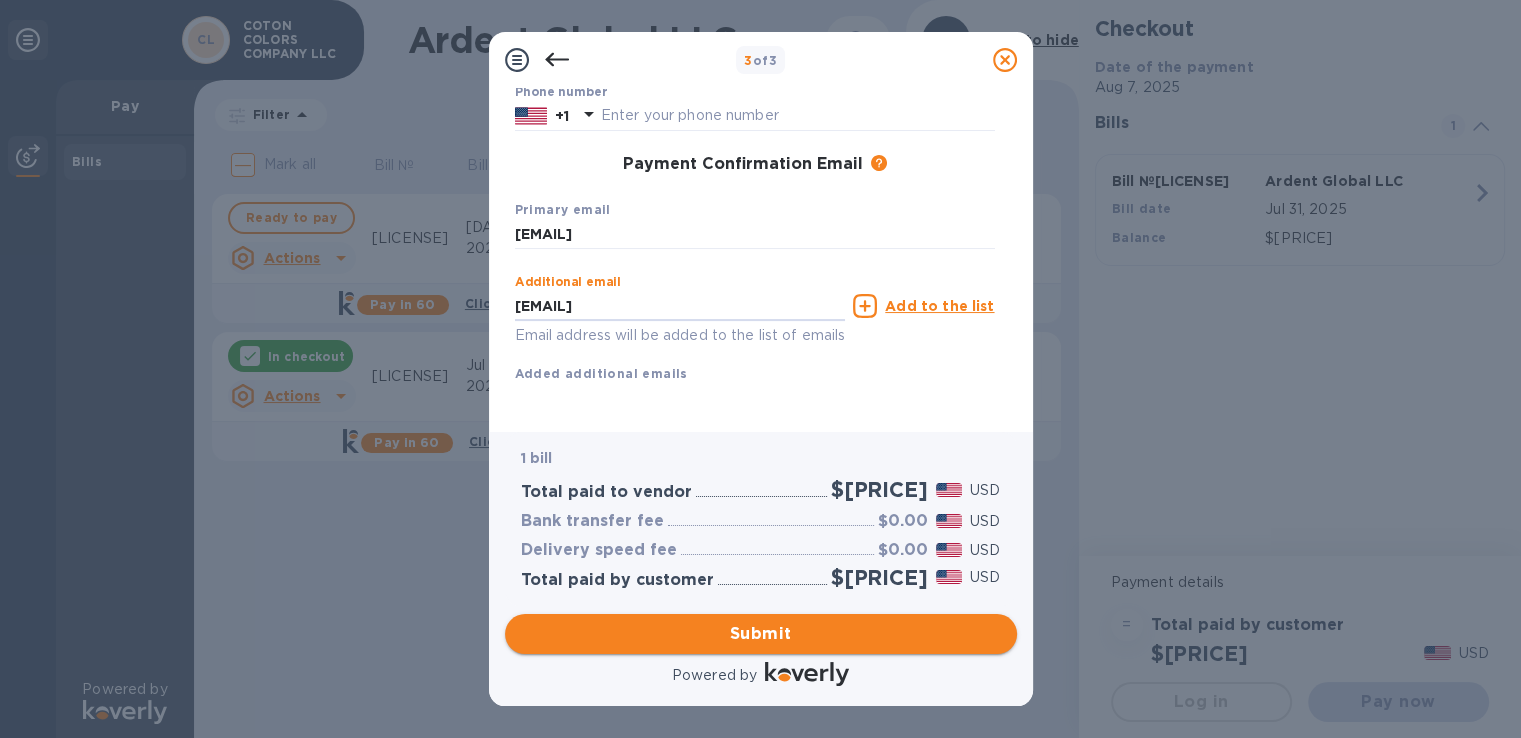 type on "[EMAIL]" 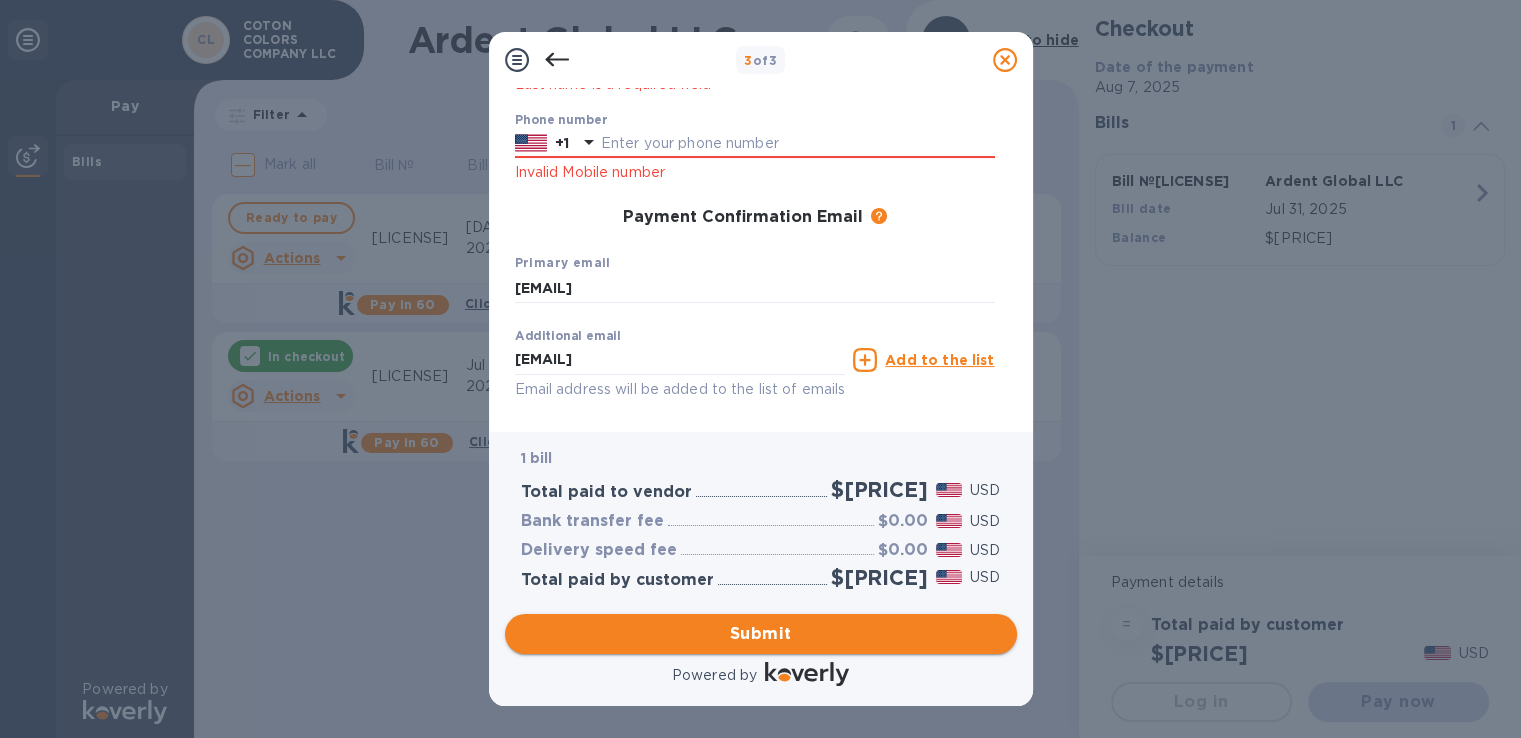 scroll, scrollTop: 342, scrollLeft: 0, axis: vertical 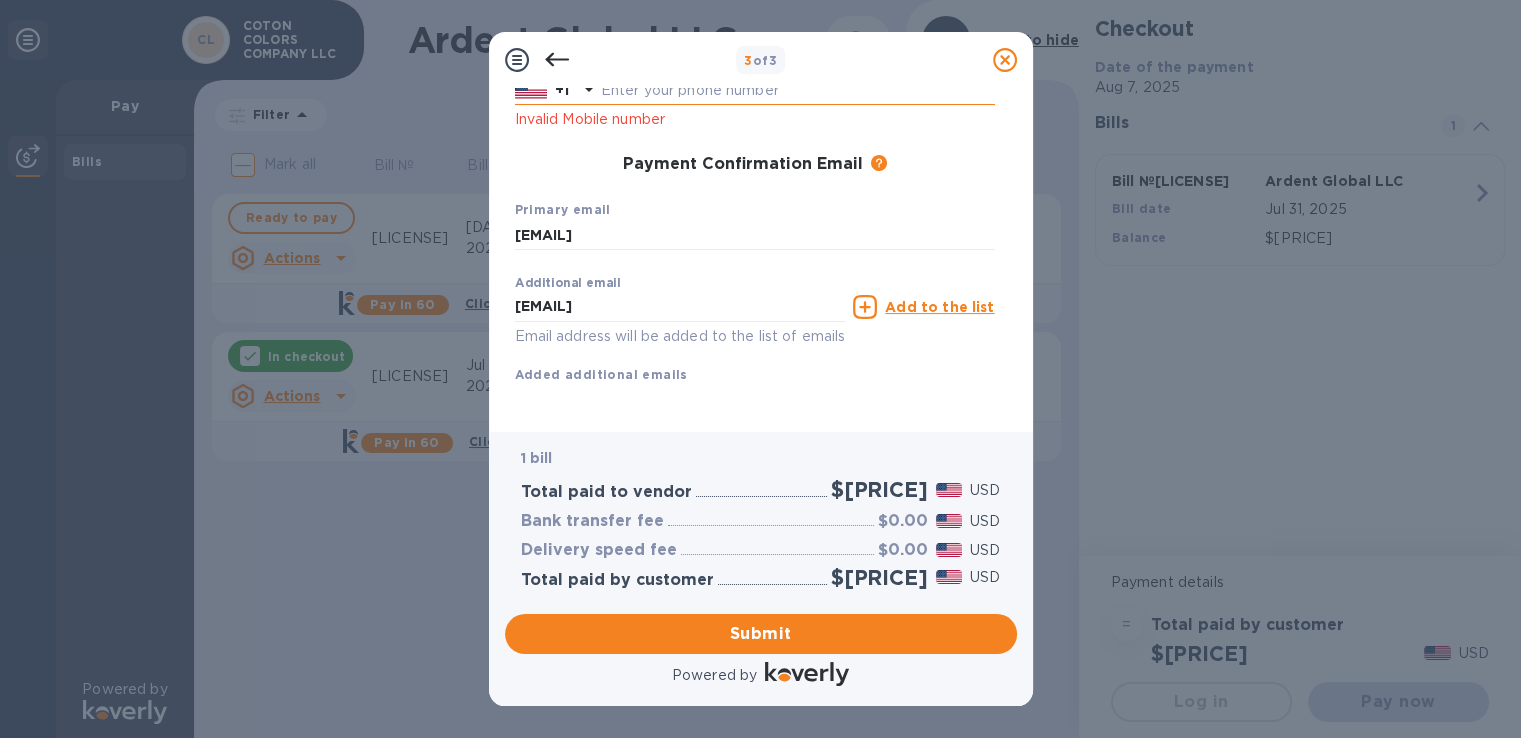 click at bounding box center (798, 91) 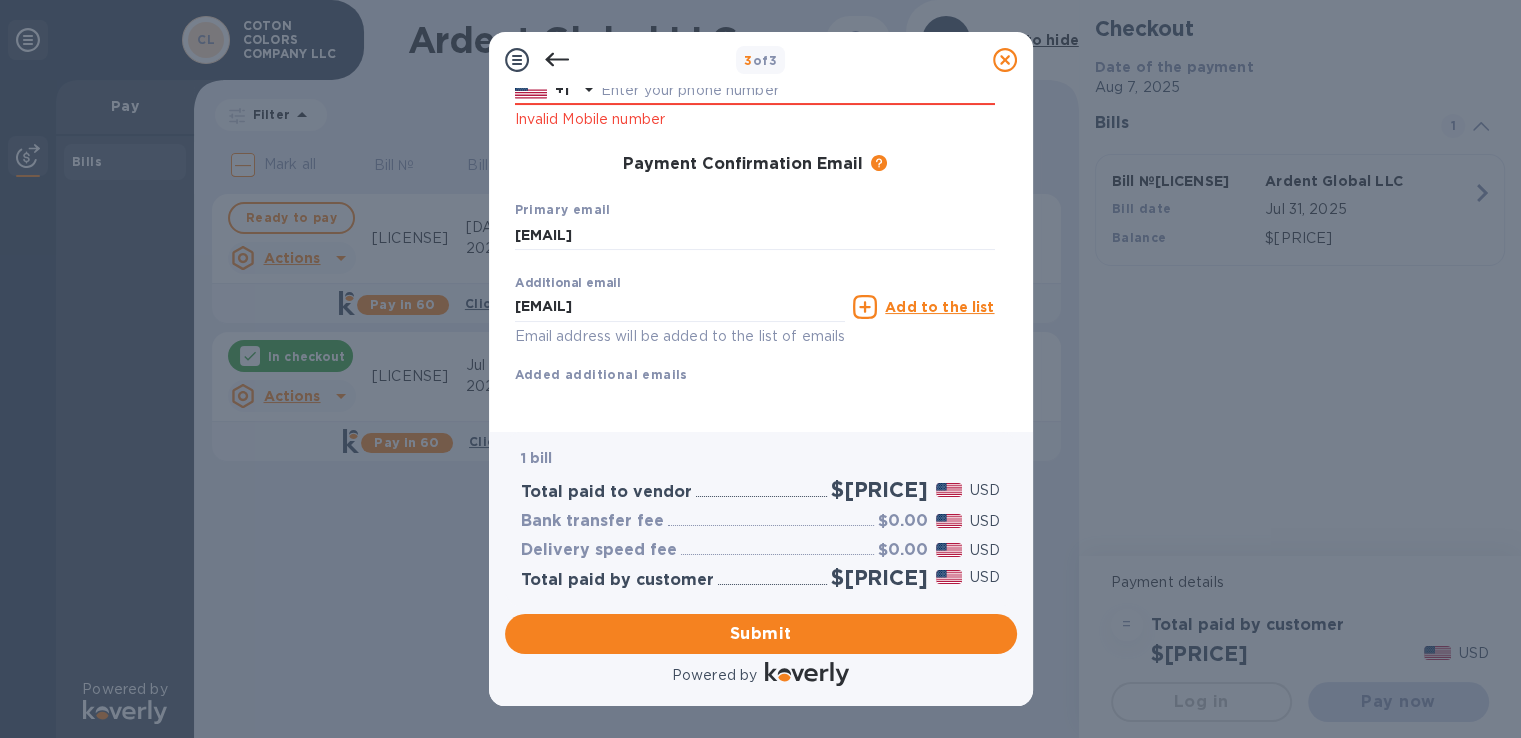type on "[PHONE]" 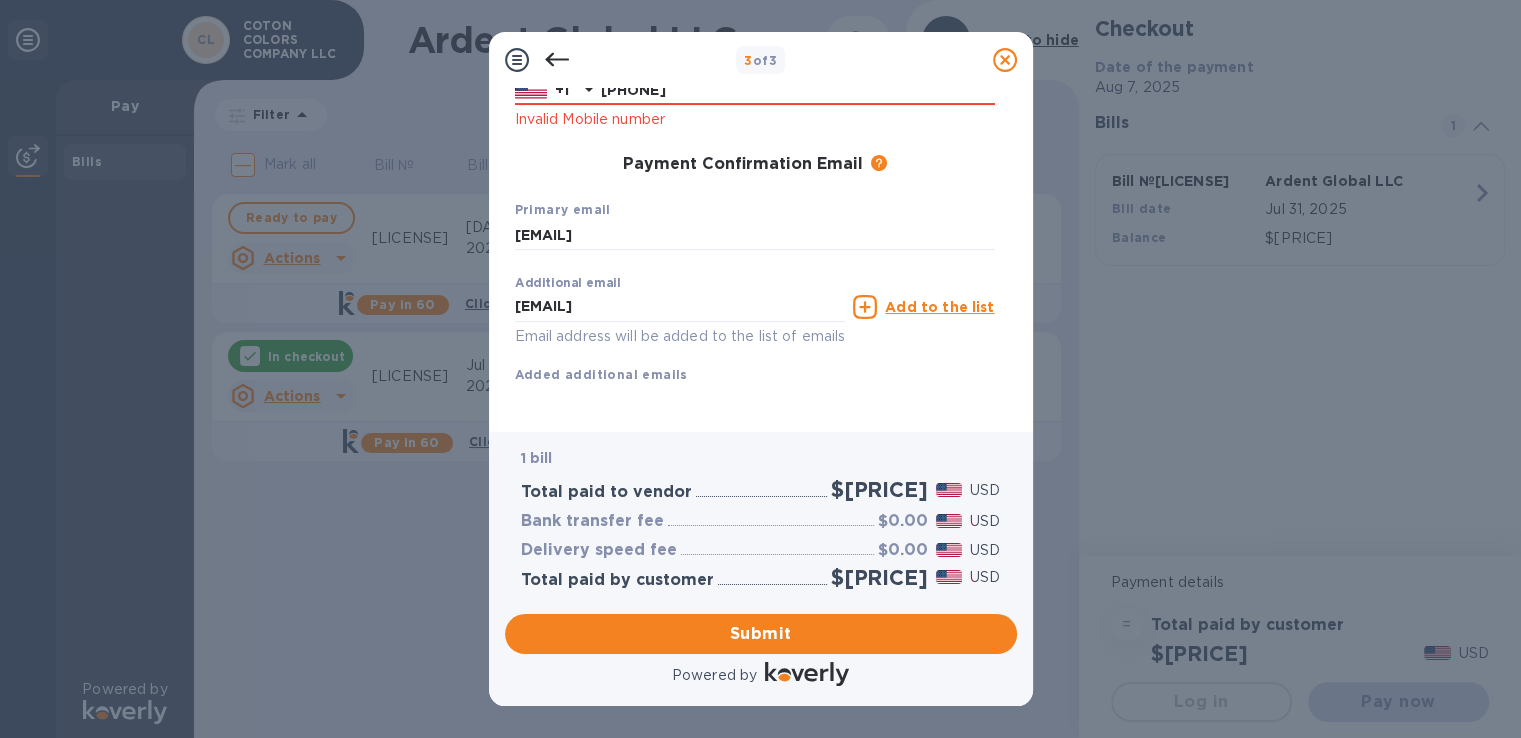 type on "Samantha" 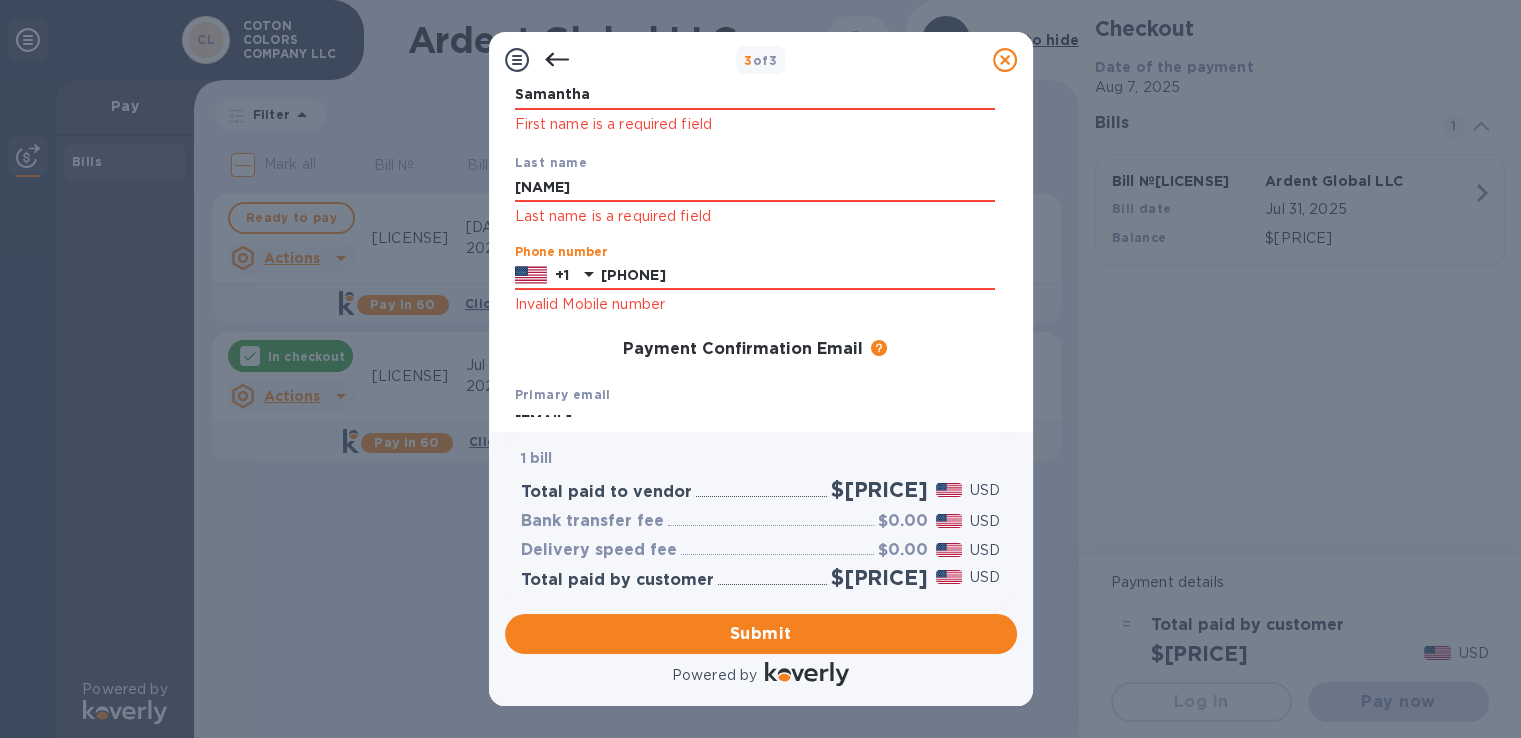 scroll, scrollTop: 200, scrollLeft: 0, axis: vertical 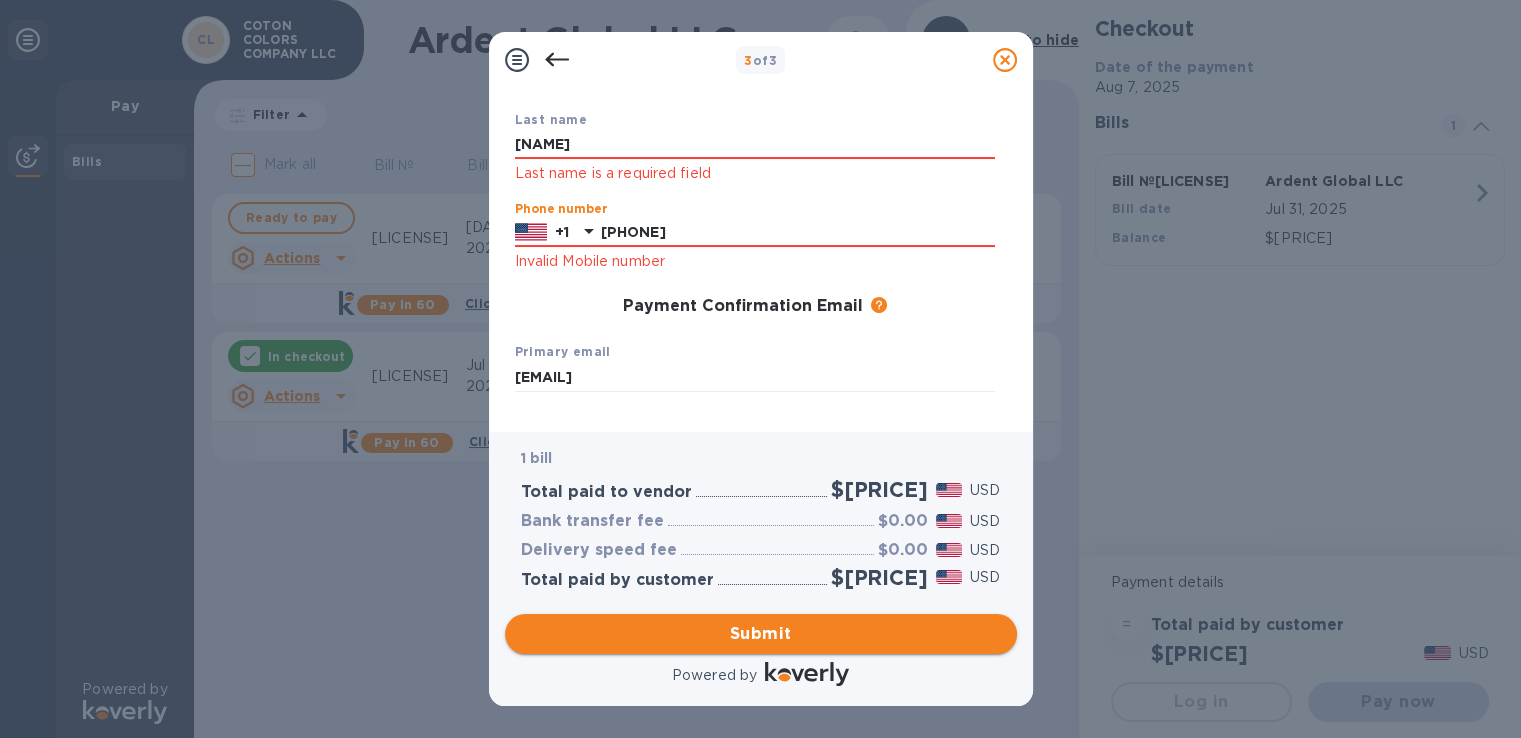 click on "Submit" at bounding box center (761, 634) 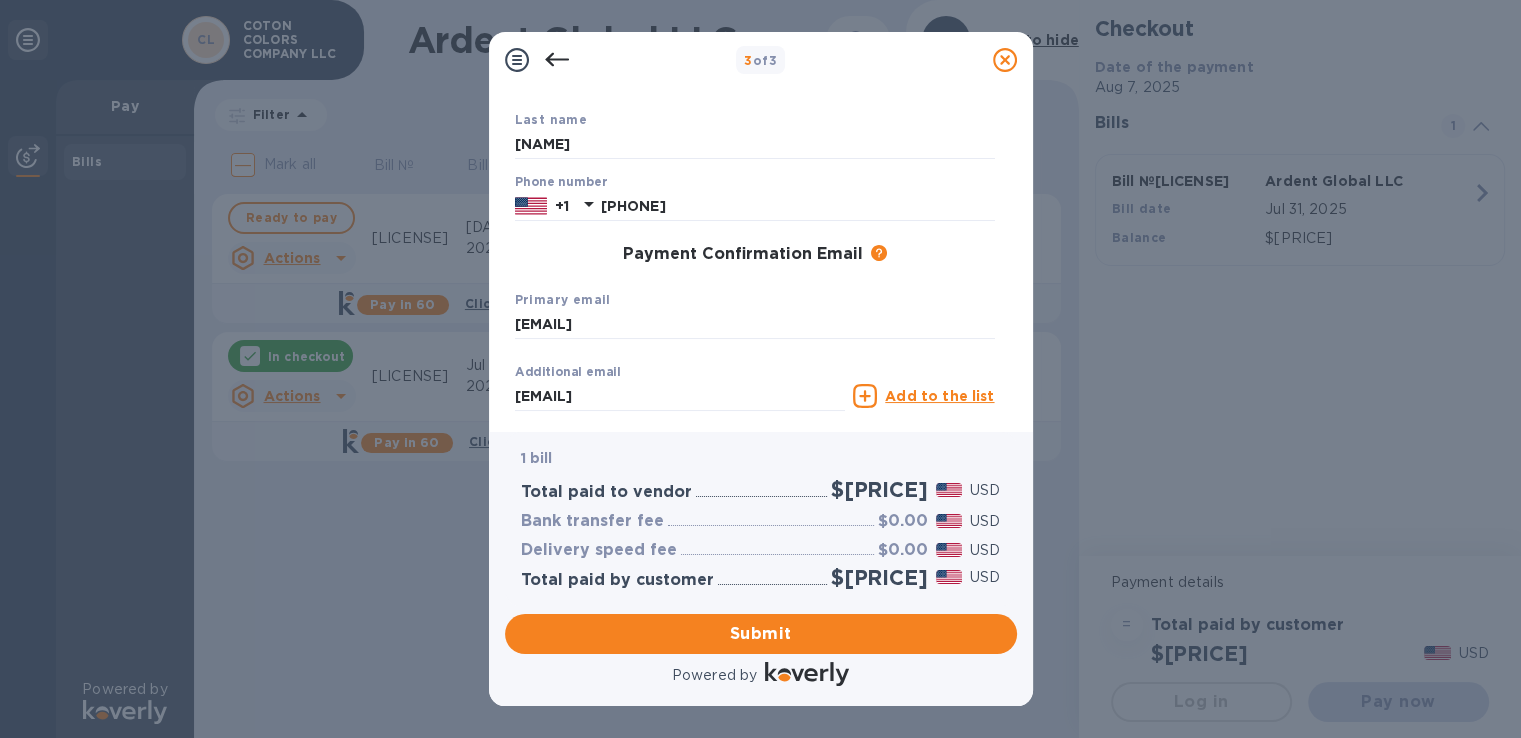 scroll, scrollTop: 0, scrollLeft: 0, axis: both 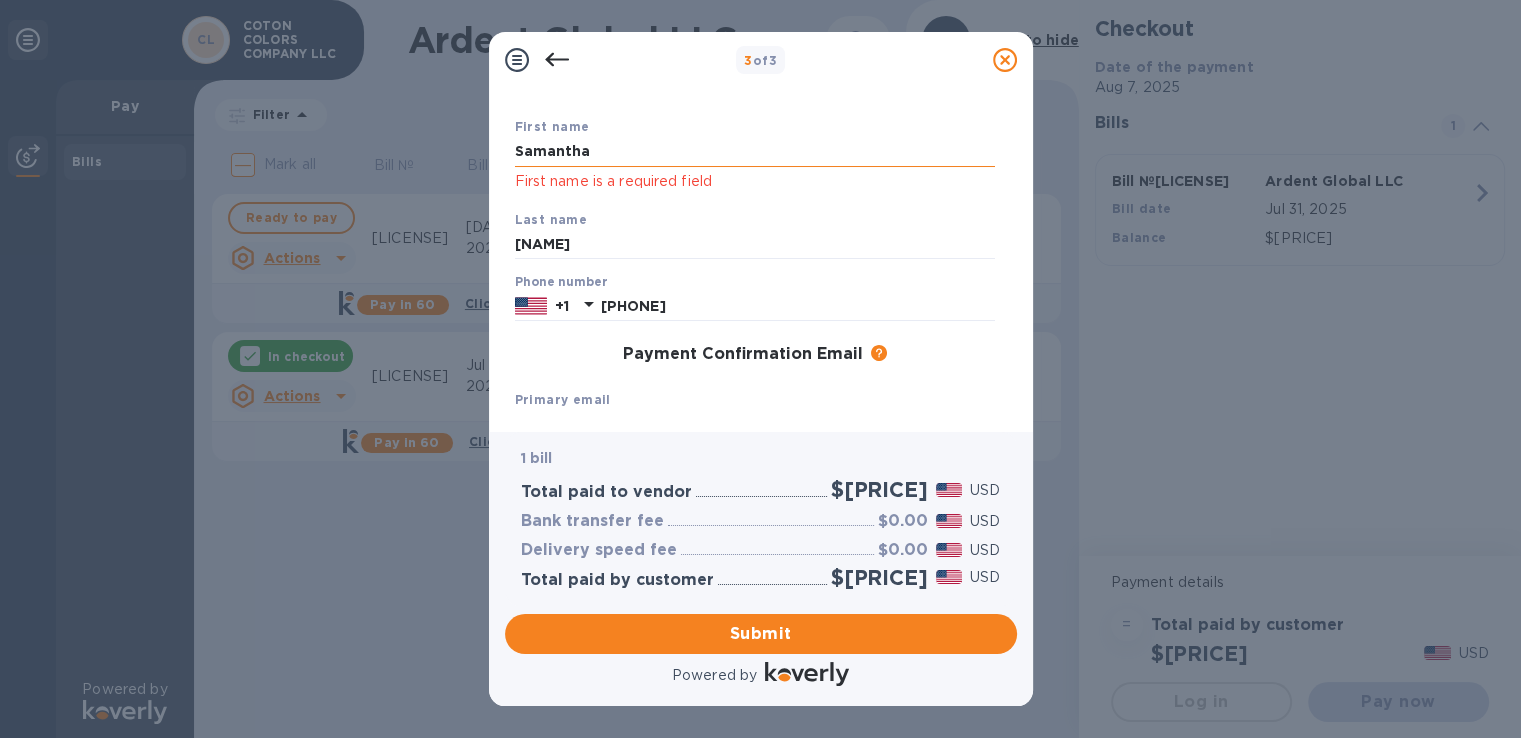 click on "Samantha" at bounding box center (755, 152) 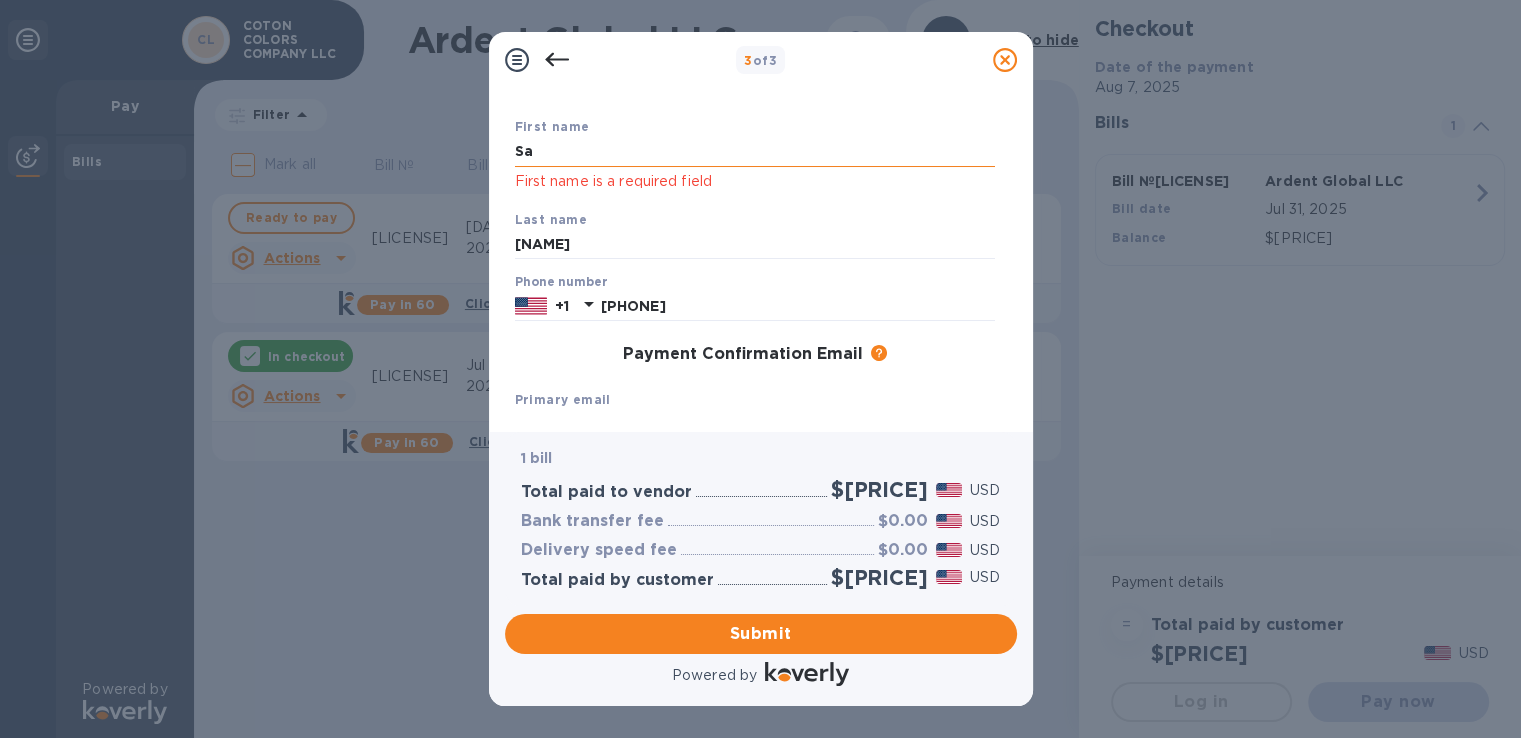 type on "S" 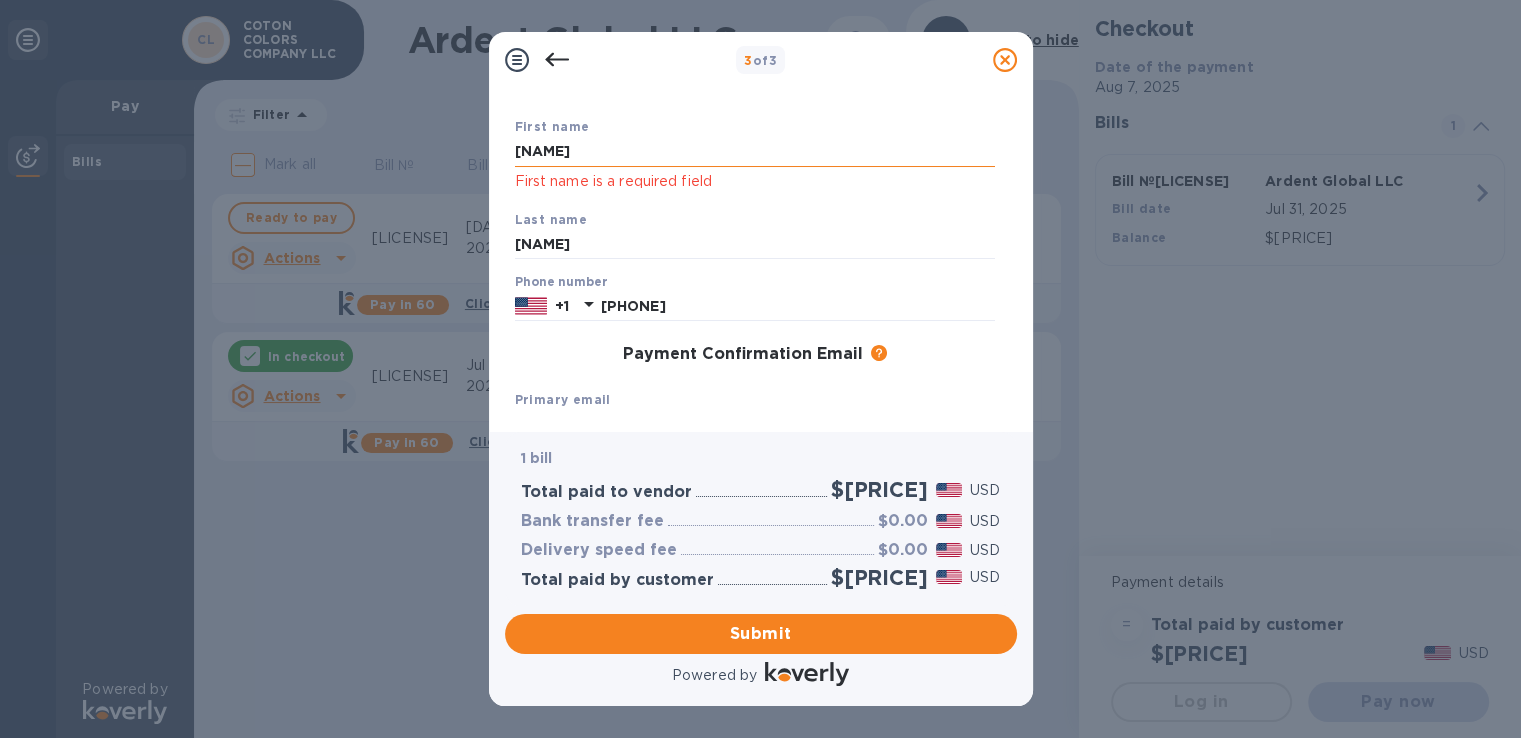 type on "Samantha" 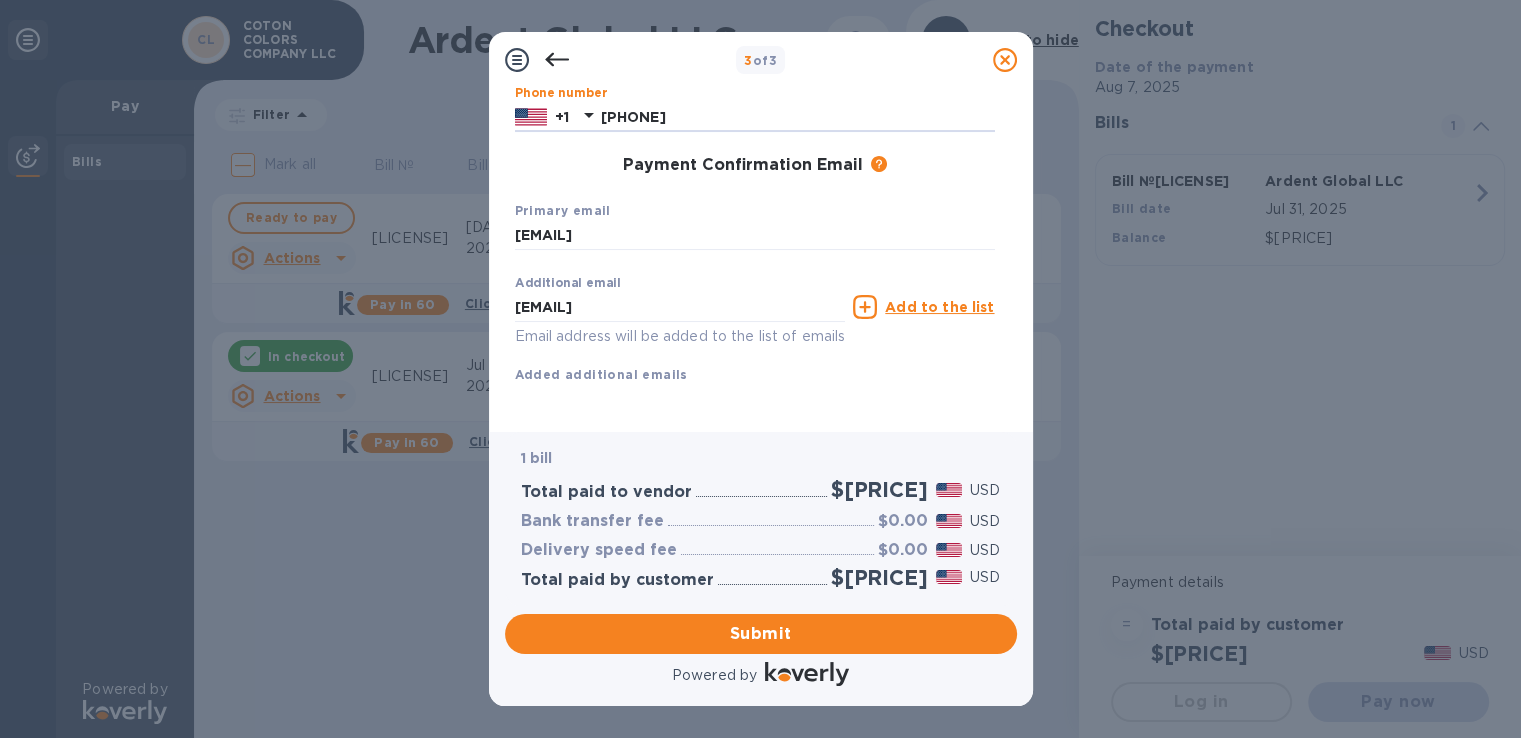 scroll, scrollTop: 316, scrollLeft: 0, axis: vertical 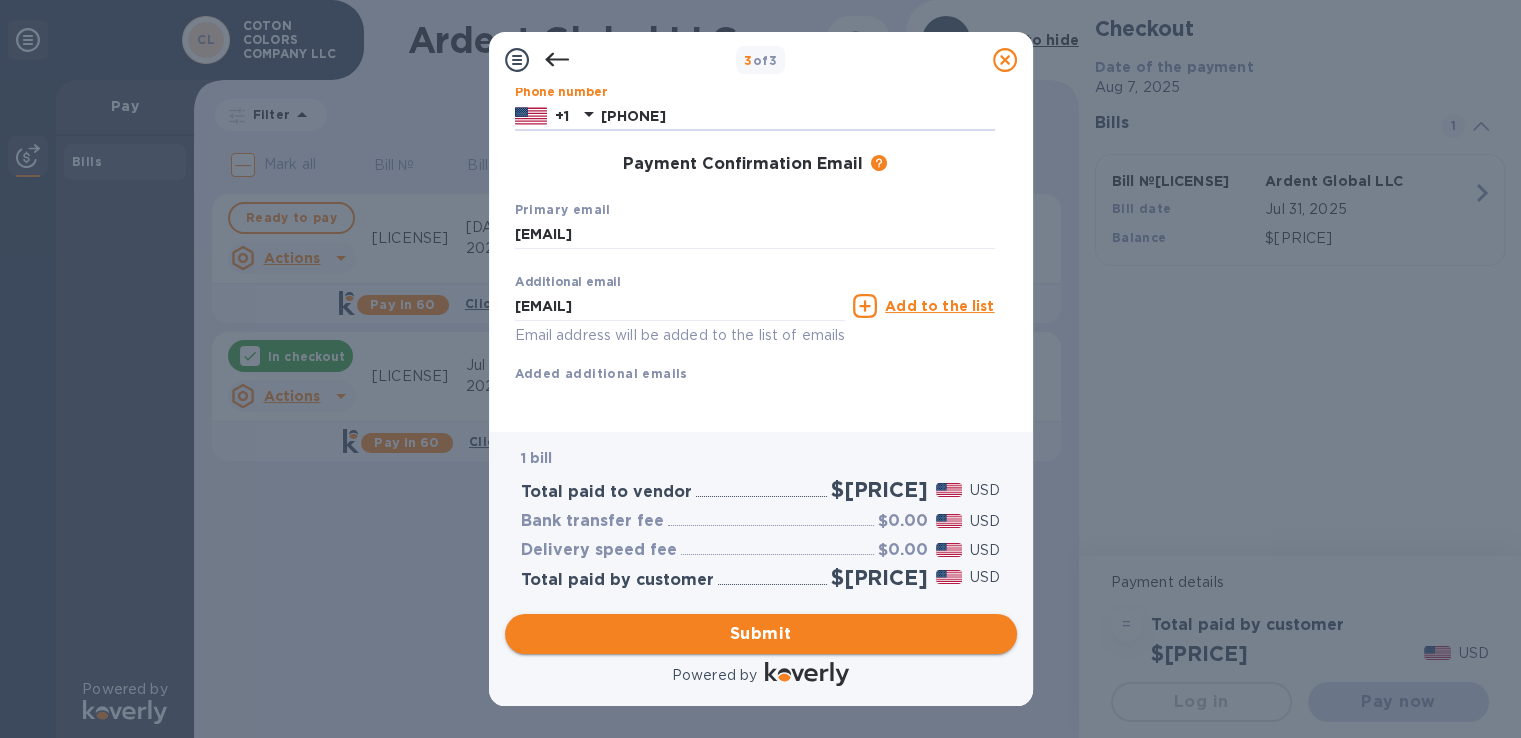 click on "Submit" at bounding box center (761, 634) 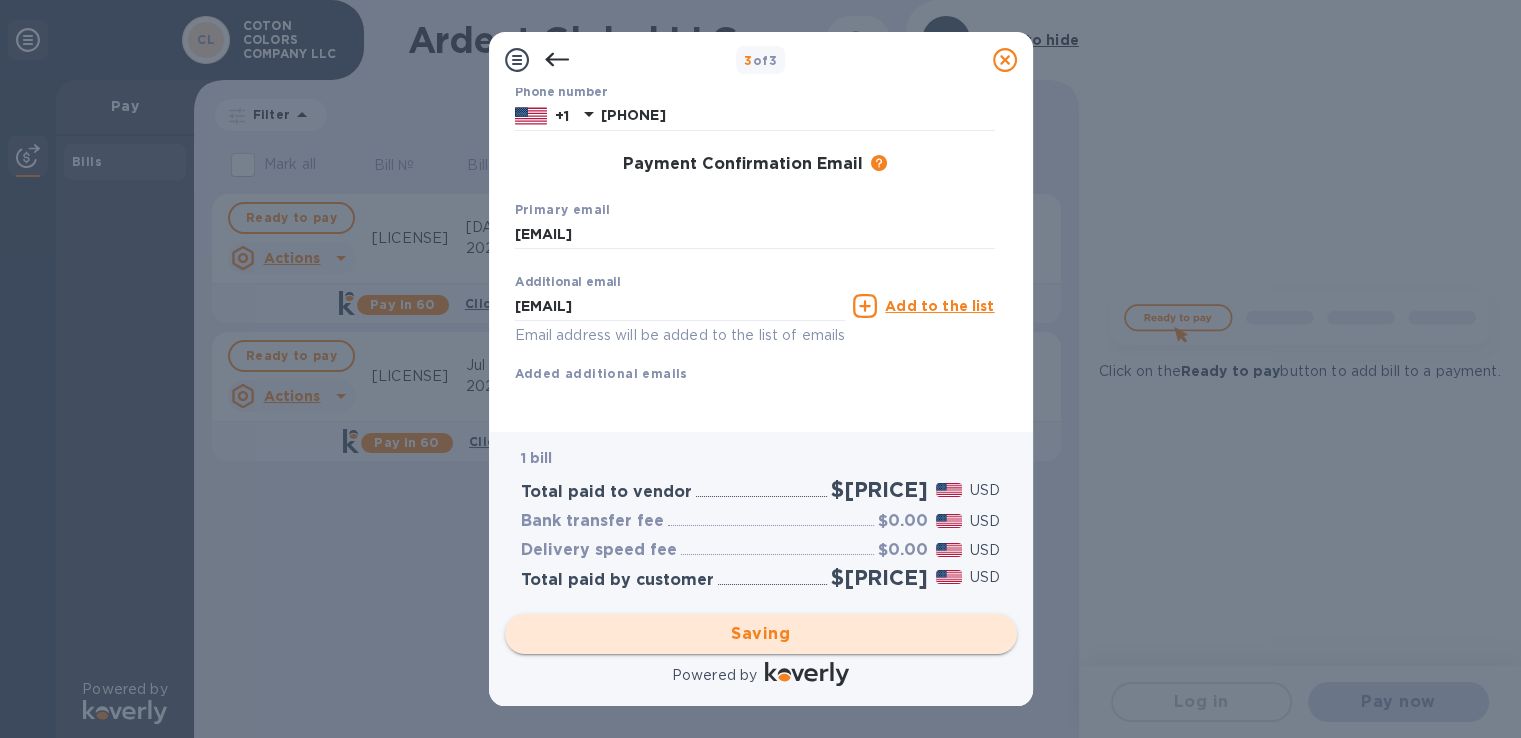 scroll, scrollTop: 182, scrollLeft: 0, axis: vertical 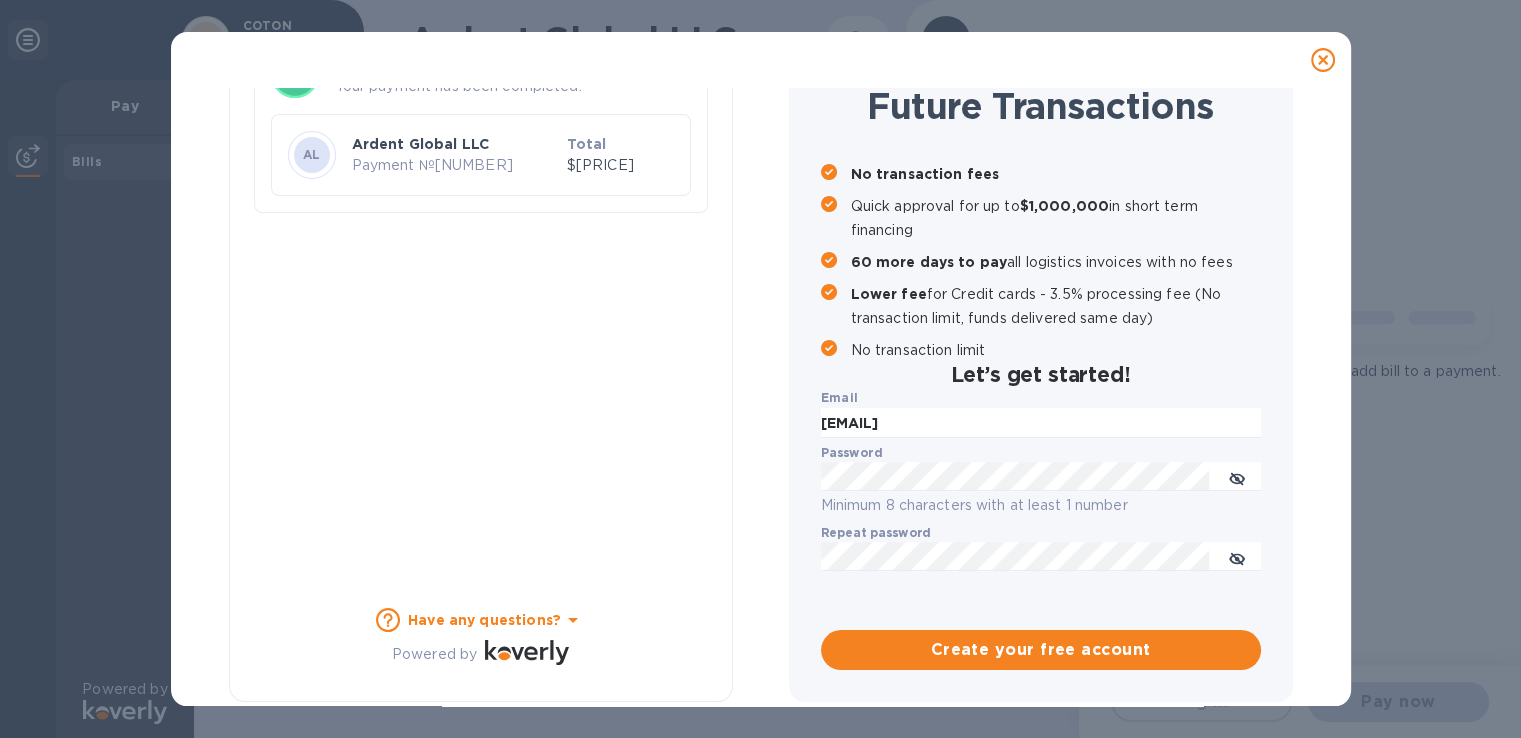 checkbox on "true" 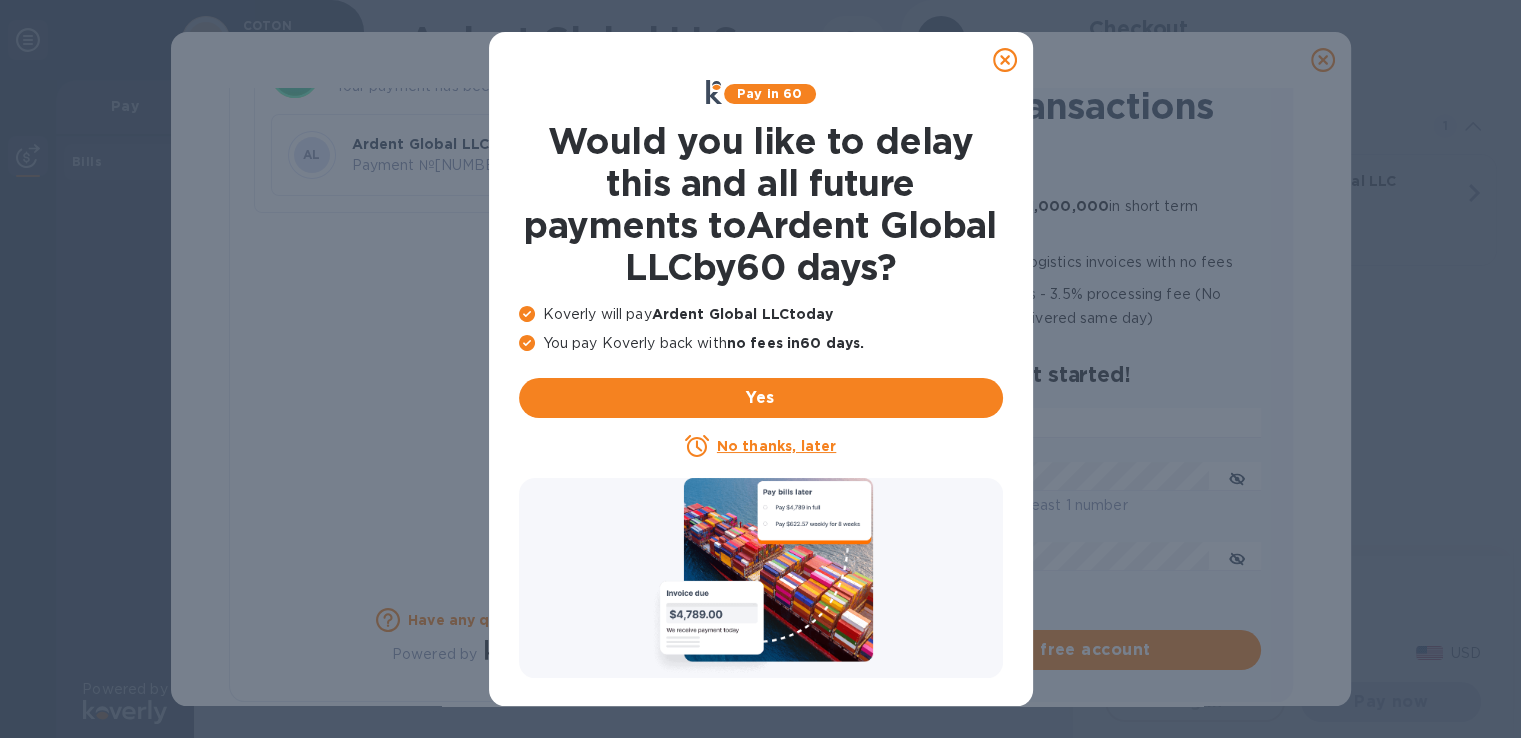 click 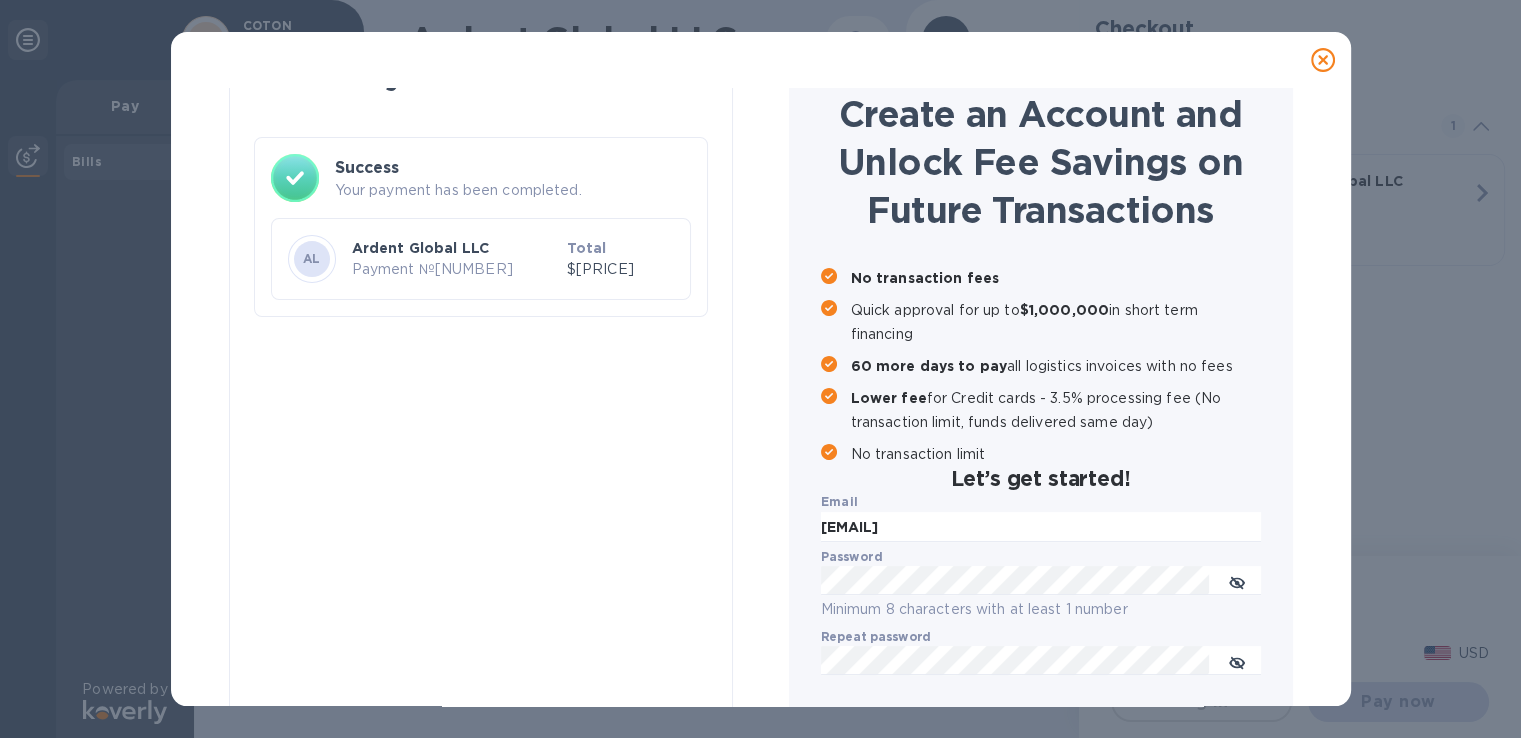 scroll, scrollTop: 0, scrollLeft: 0, axis: both 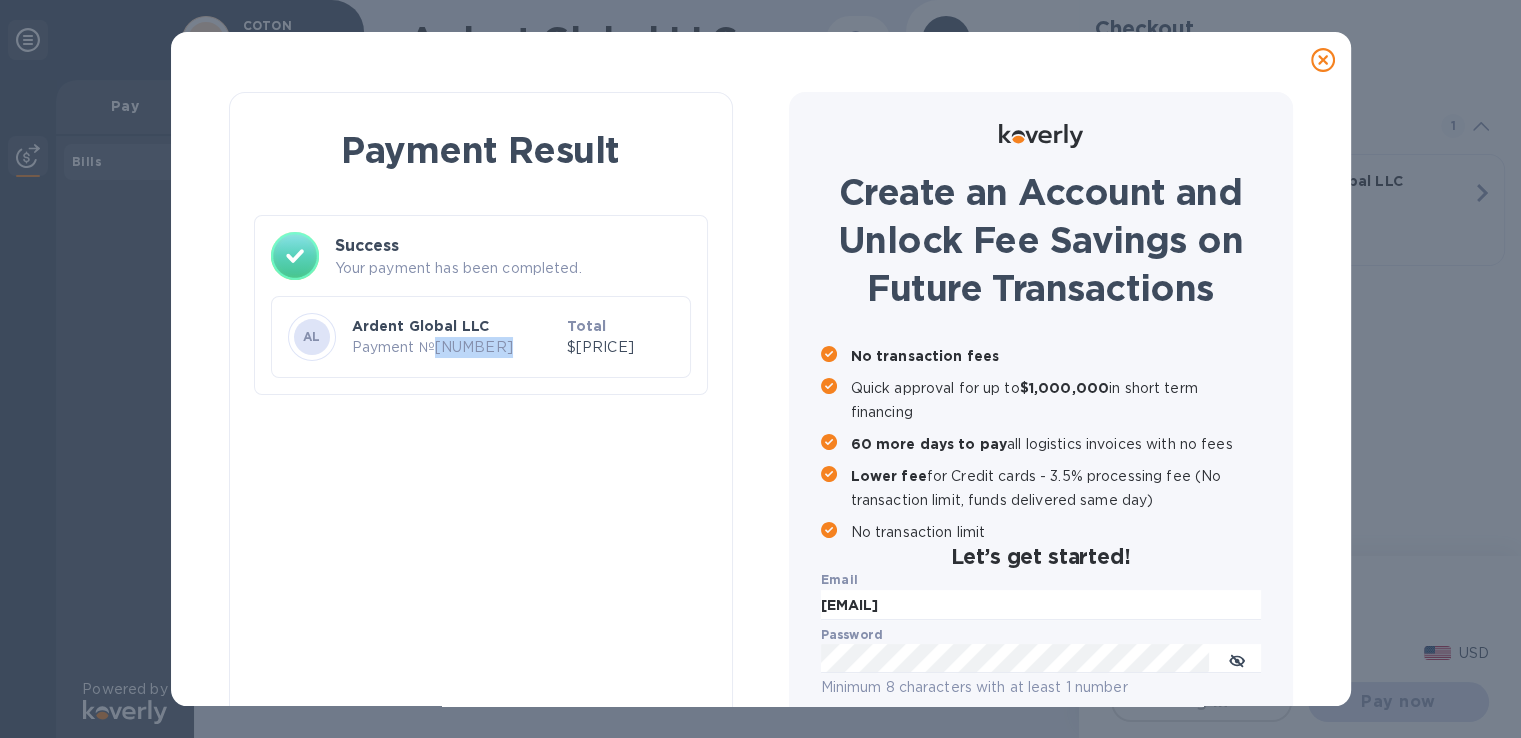drag, startPoint x: 431, startPoint y: 343, endPoint x: 519, endPoint y: 345, distance: 88.02273 